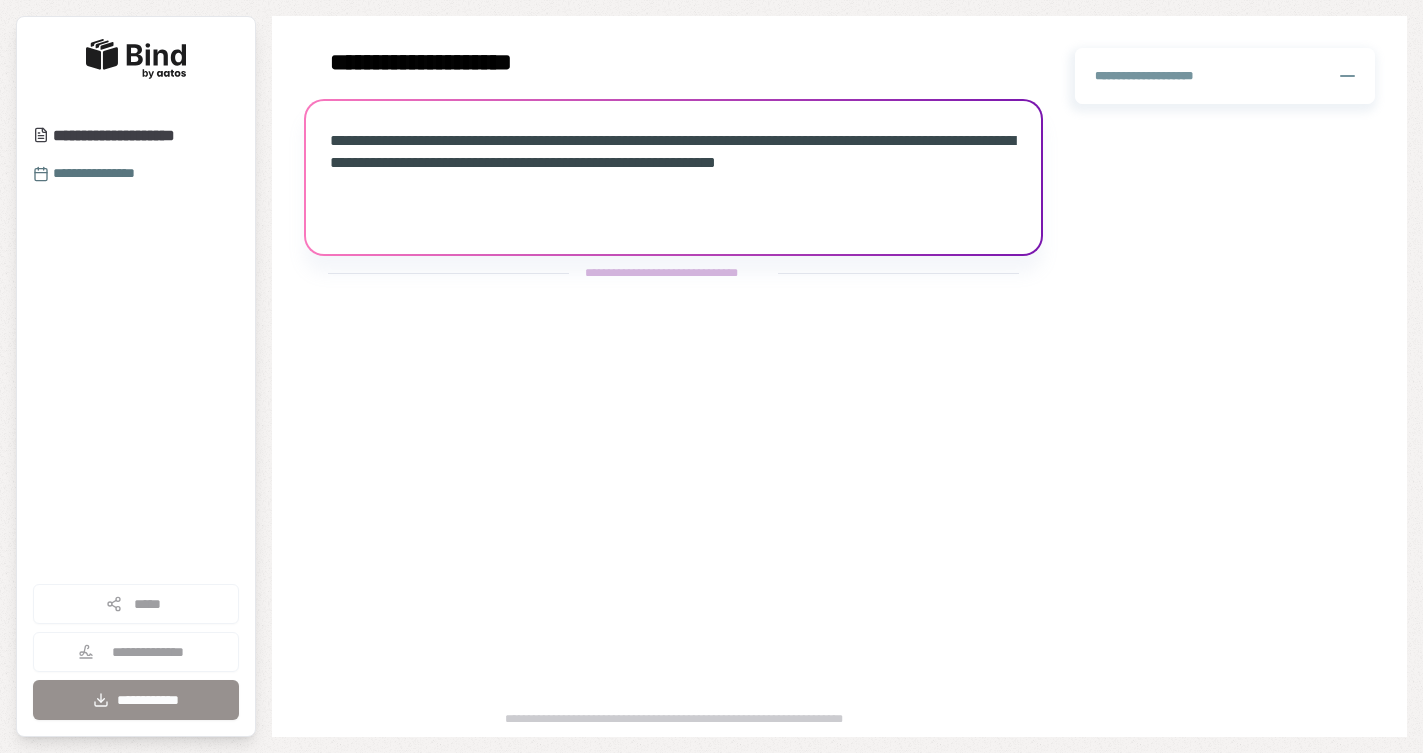 scroll, scrollTop: 0, scrollLeft: 0, axis: both 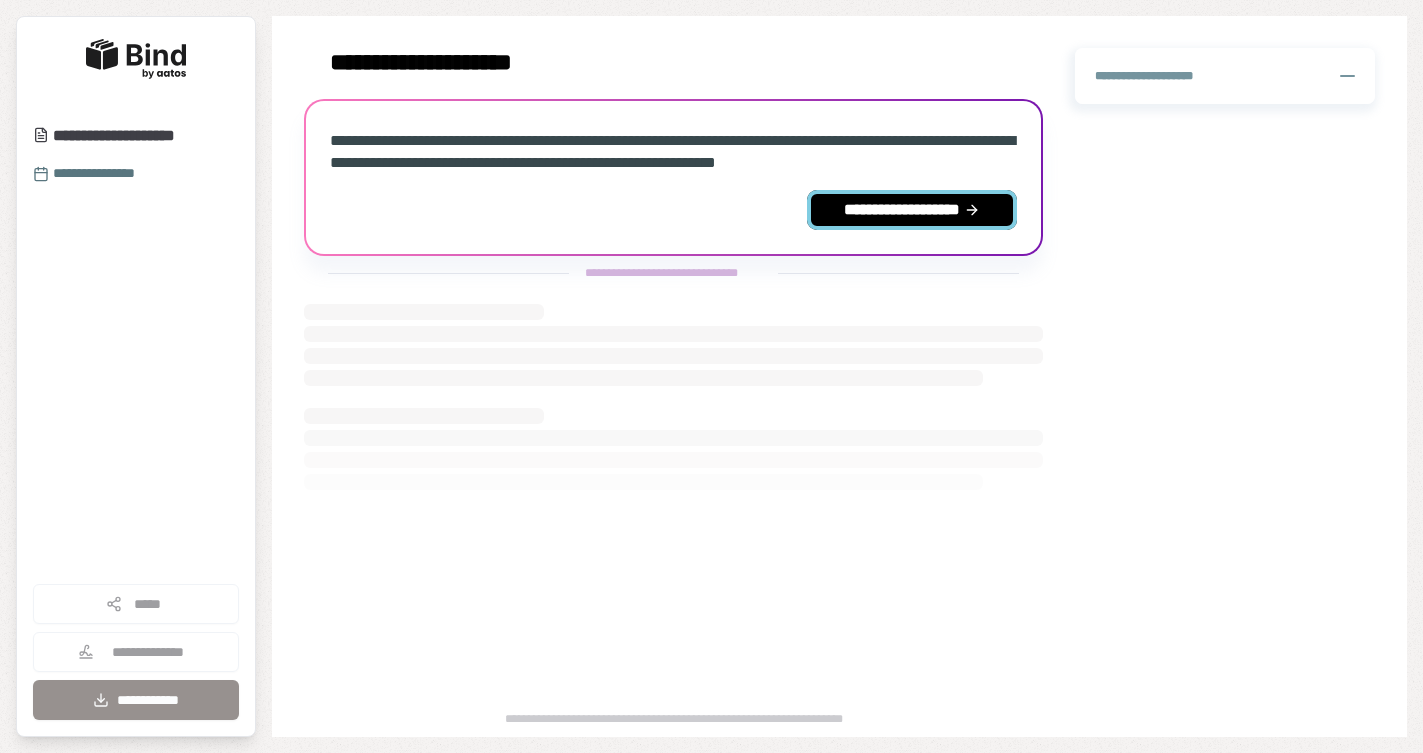 click on "**********" at bounding box center [912, 210] 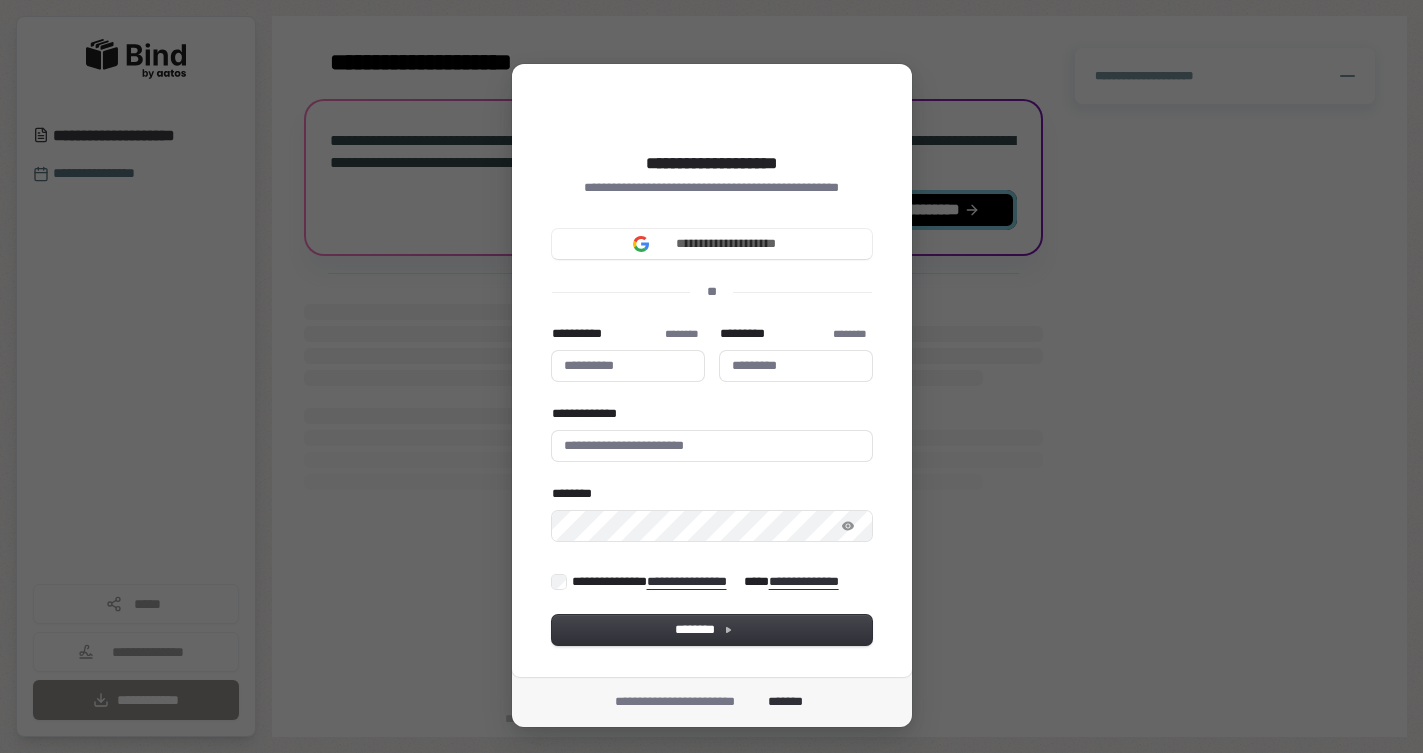 type 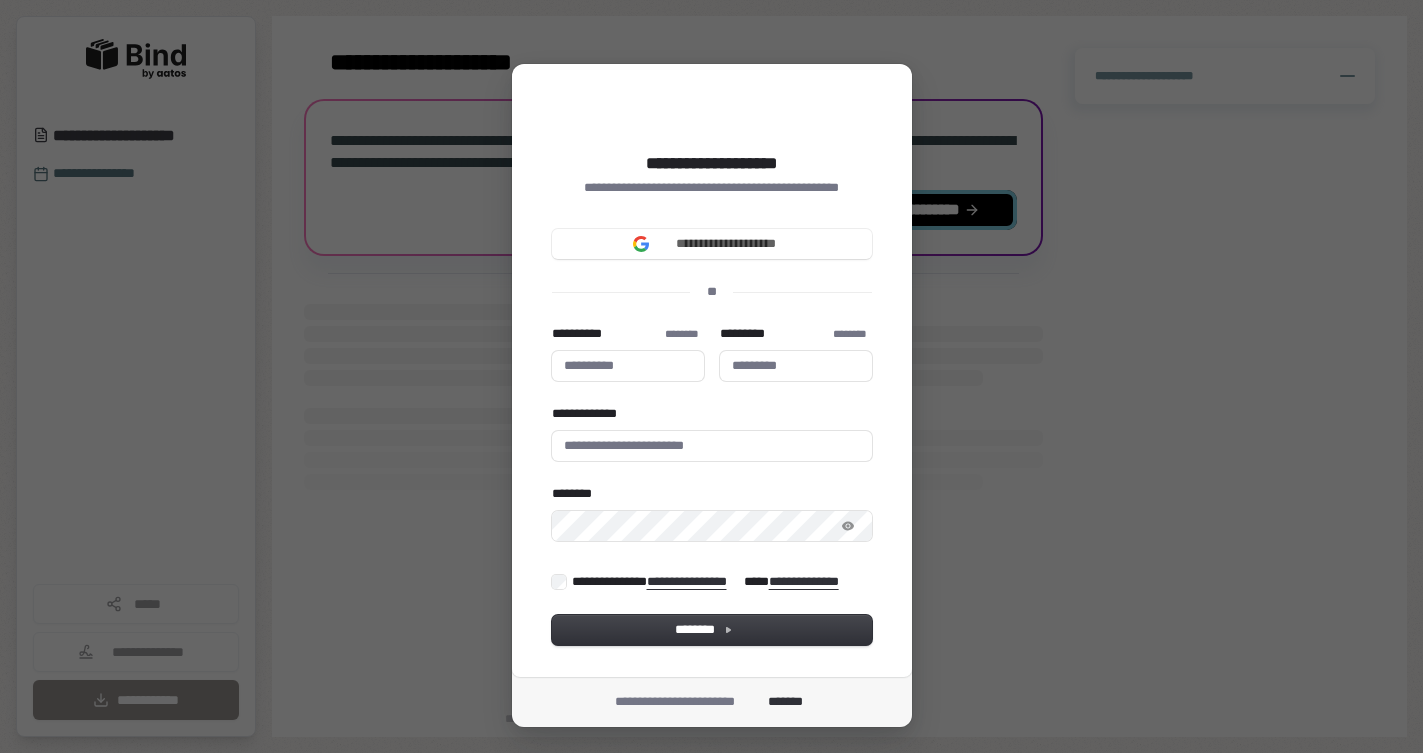 type 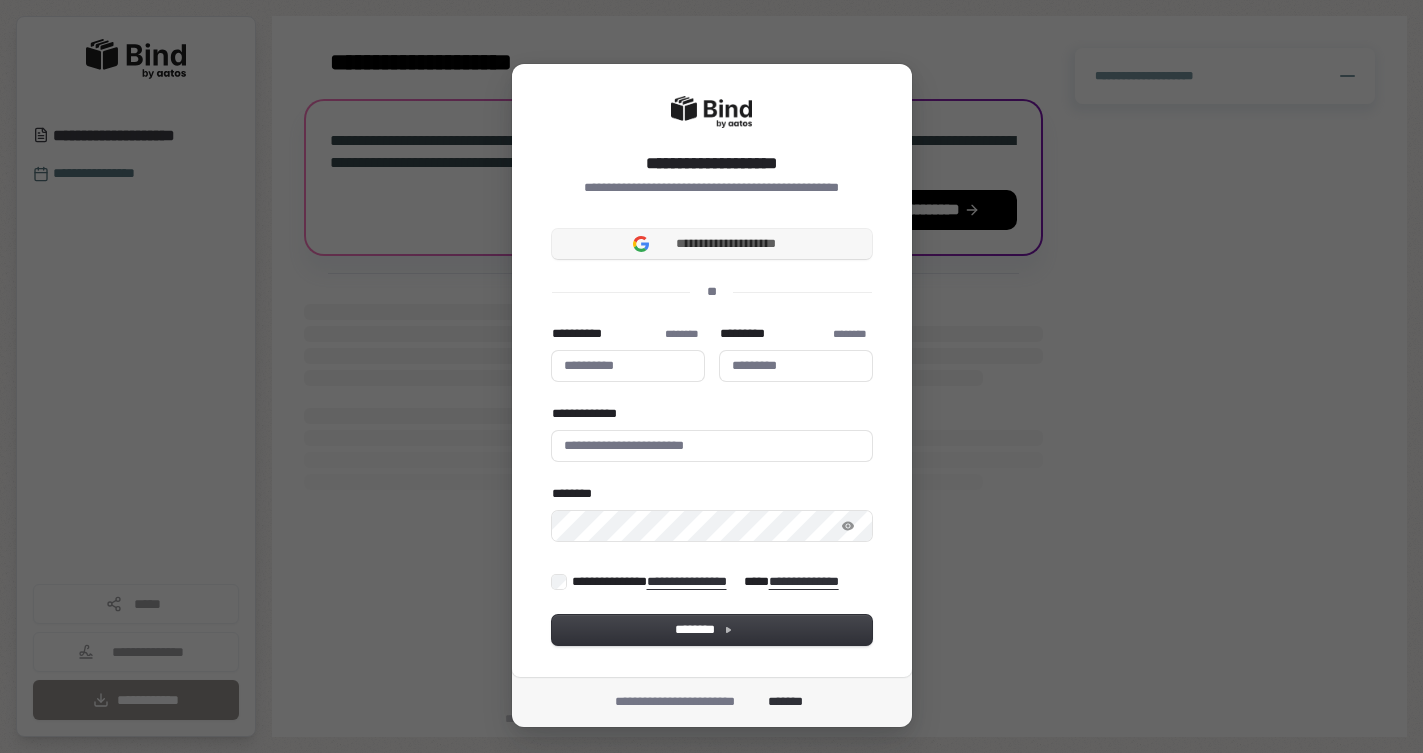 click on "**********" at bounding box center (712, 244) 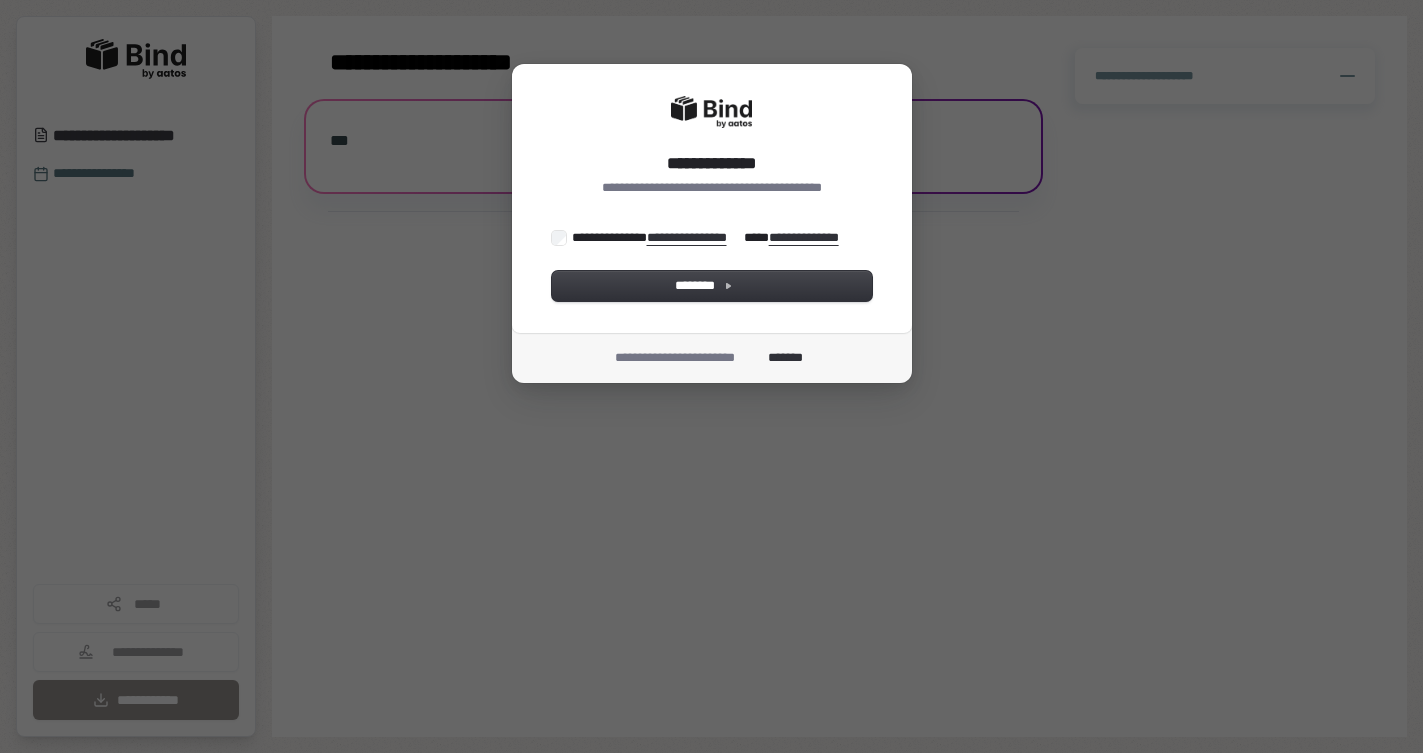 scroll, scrollTop: 0, scrollLeft: 0, axis: both 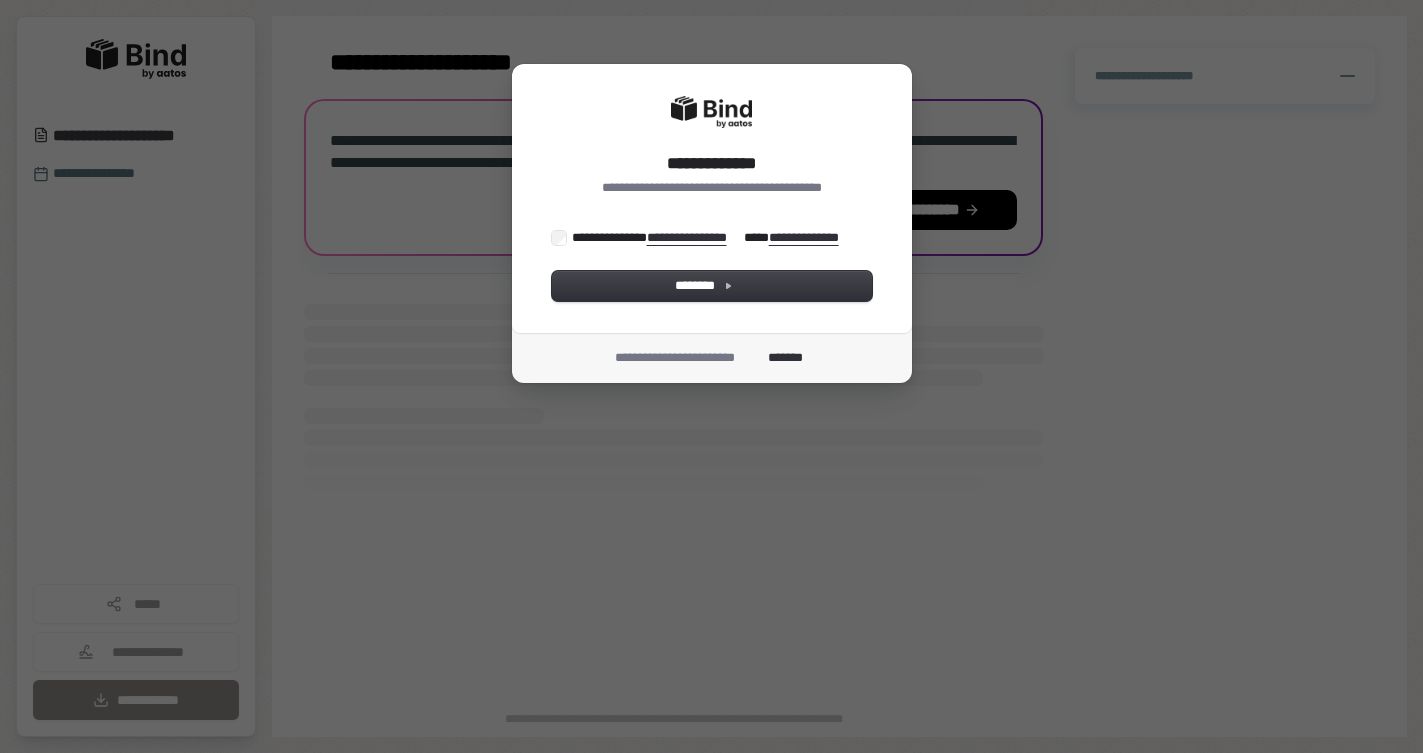 click on "**********" at bounding box center [710, 237] 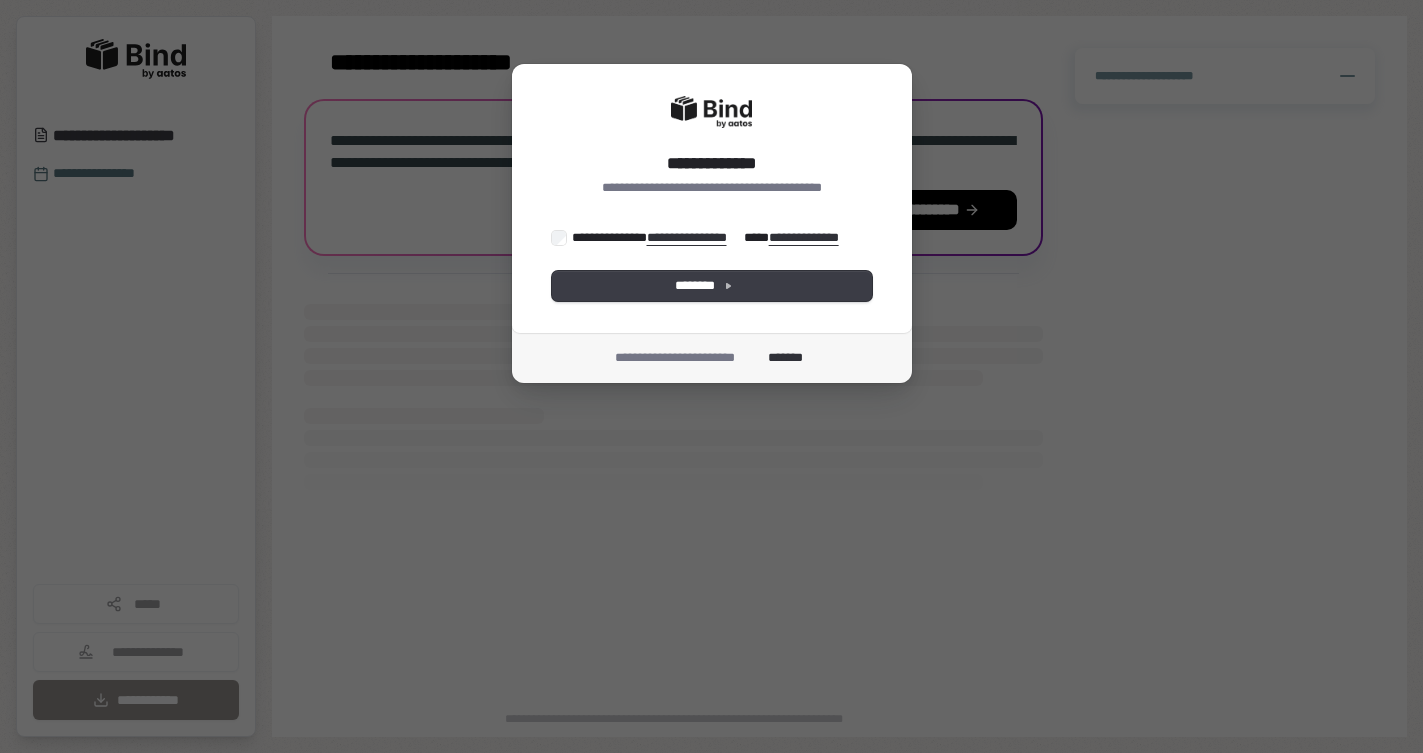 click on "********" at bounding box center [712, 286] 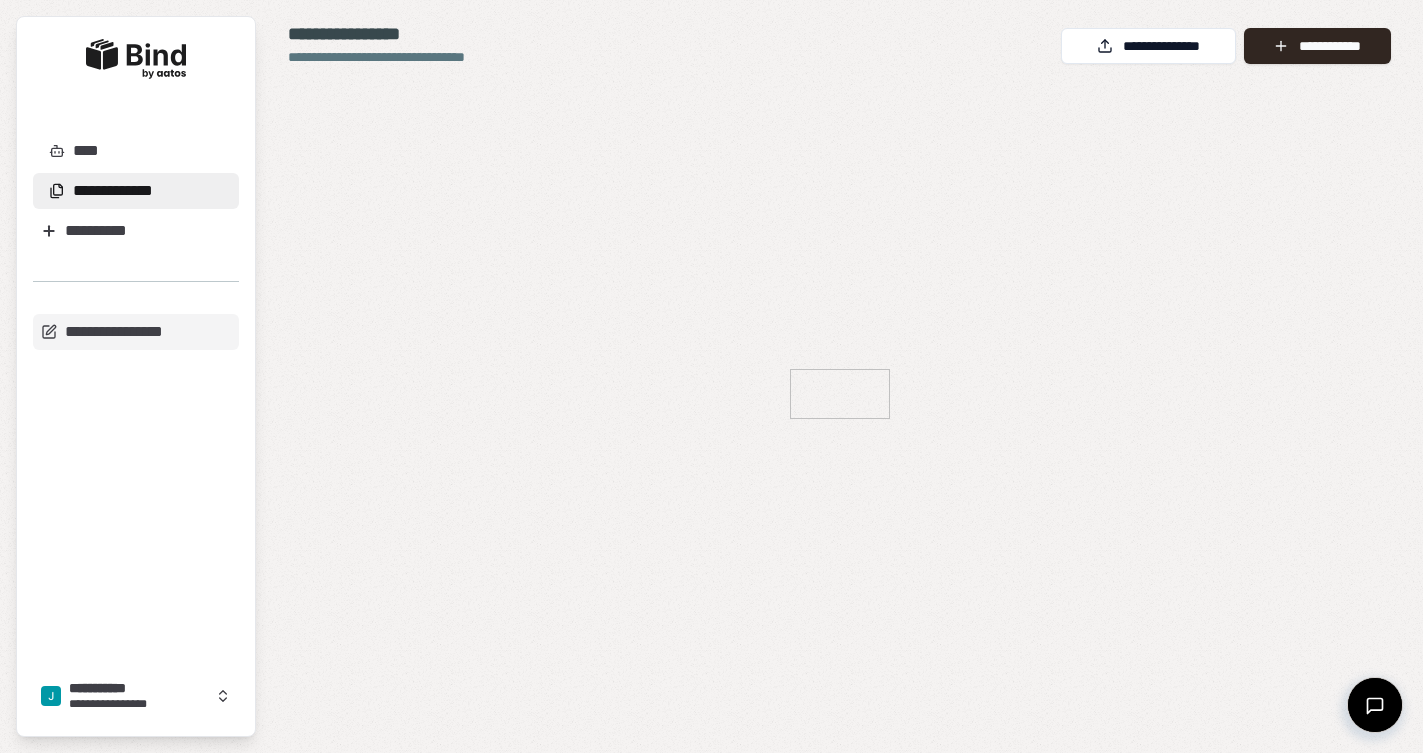 scroll, scrollTop: 0, scrollLeft: 0, axis: both 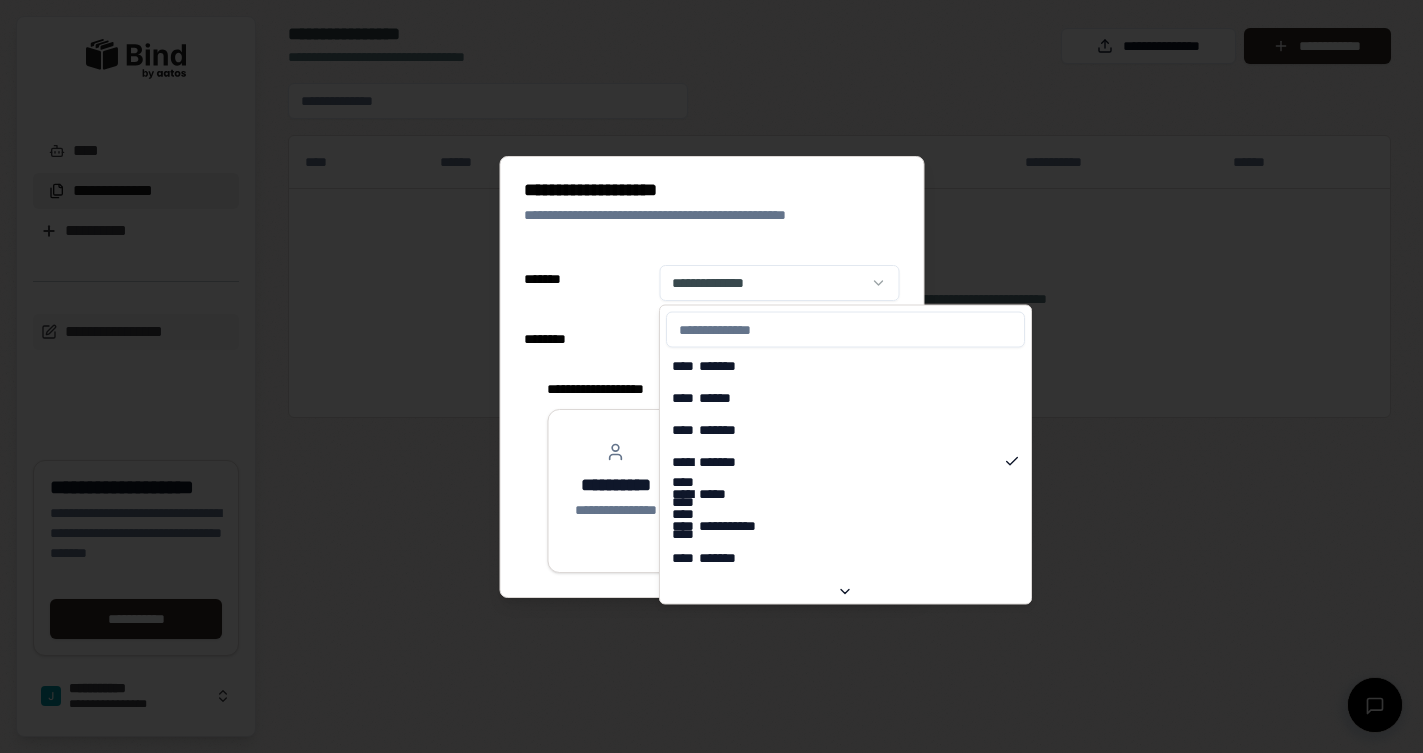 click on "**********" at bounding box center (711, 376) 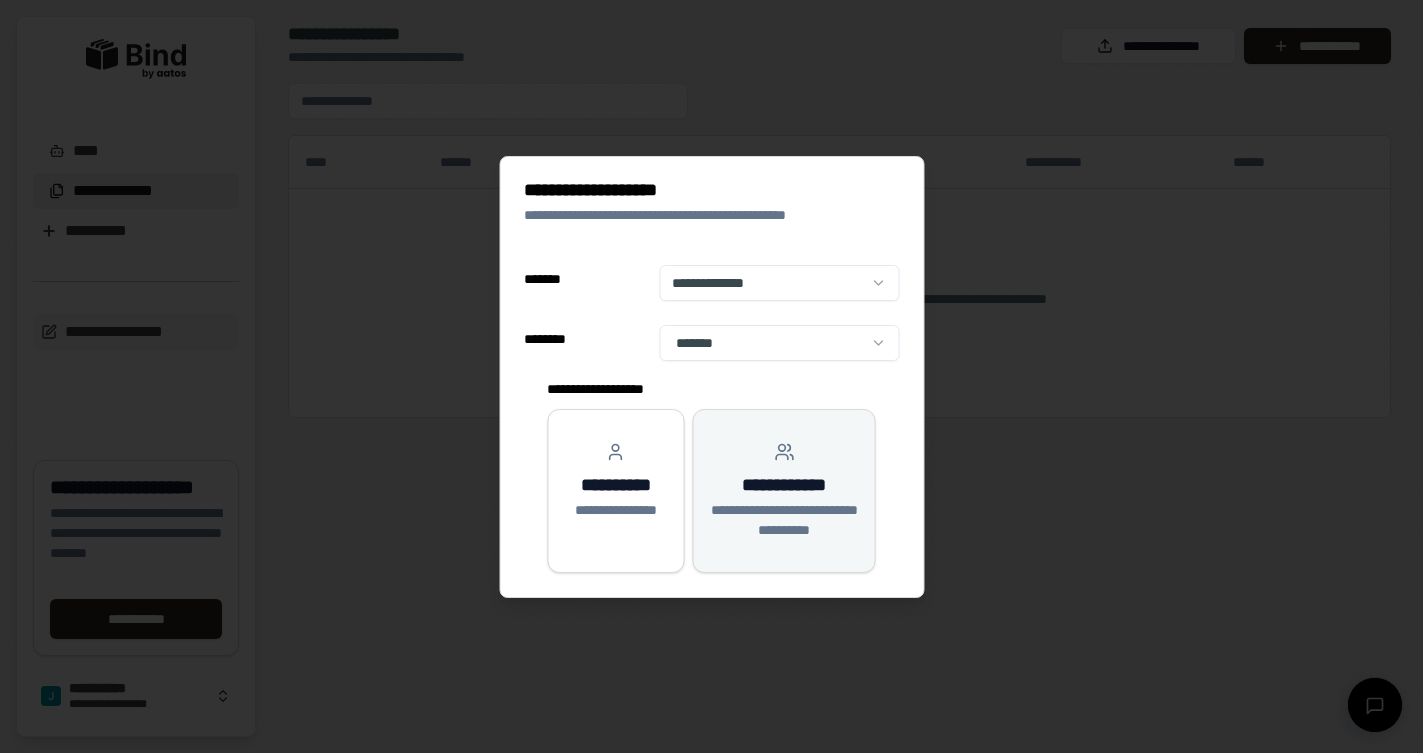 click on "**********" at bounding box center (784, 520) 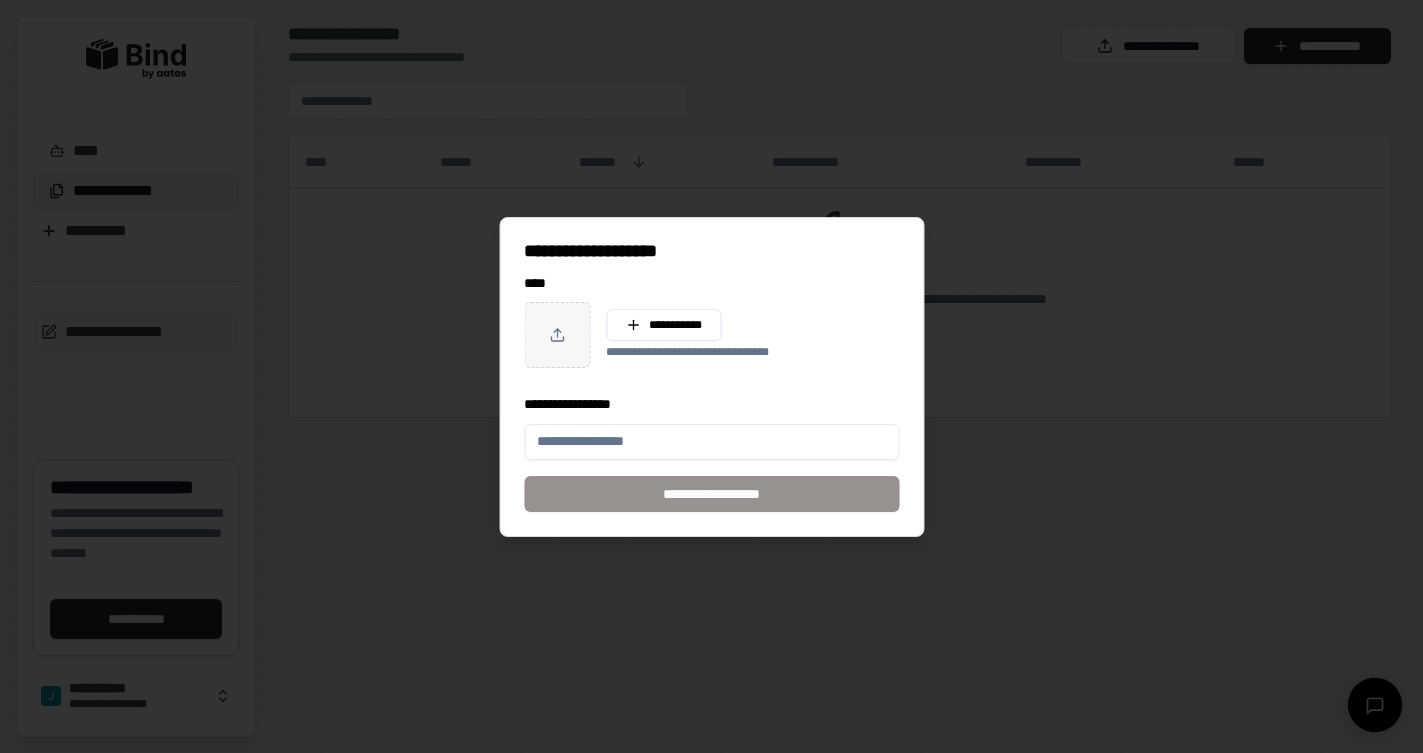 click on "**********" at bounding box center (711, 494) 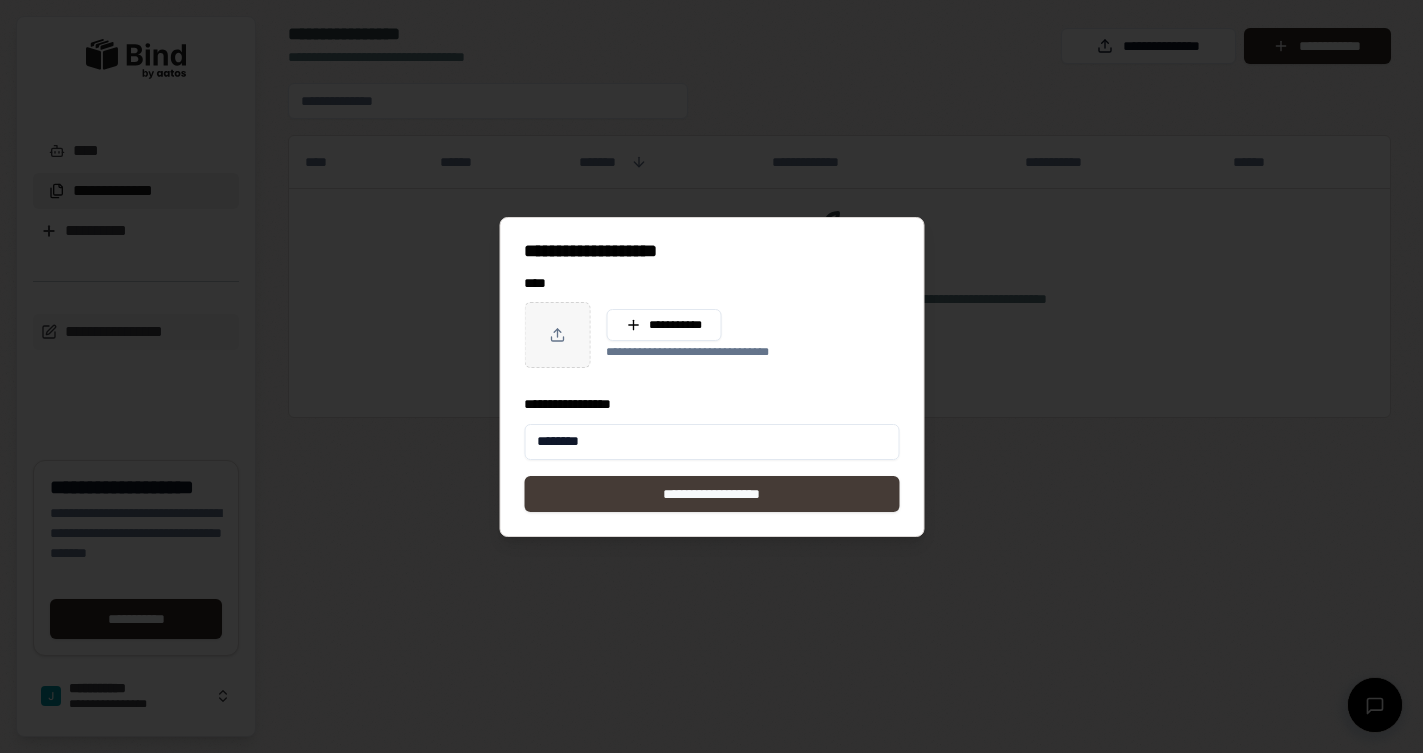 type on "********" 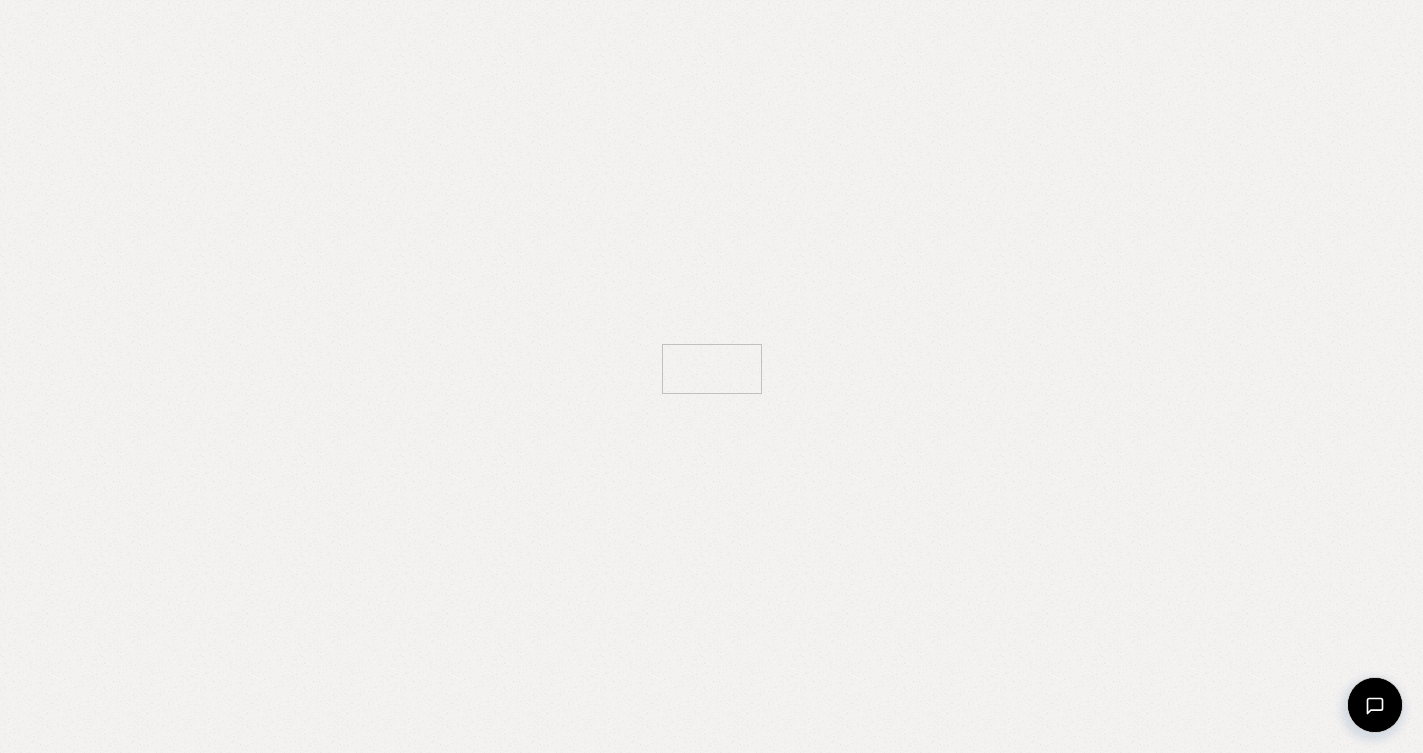 scroll, scrollTop: 0, scrollLeft: 0, axis: both 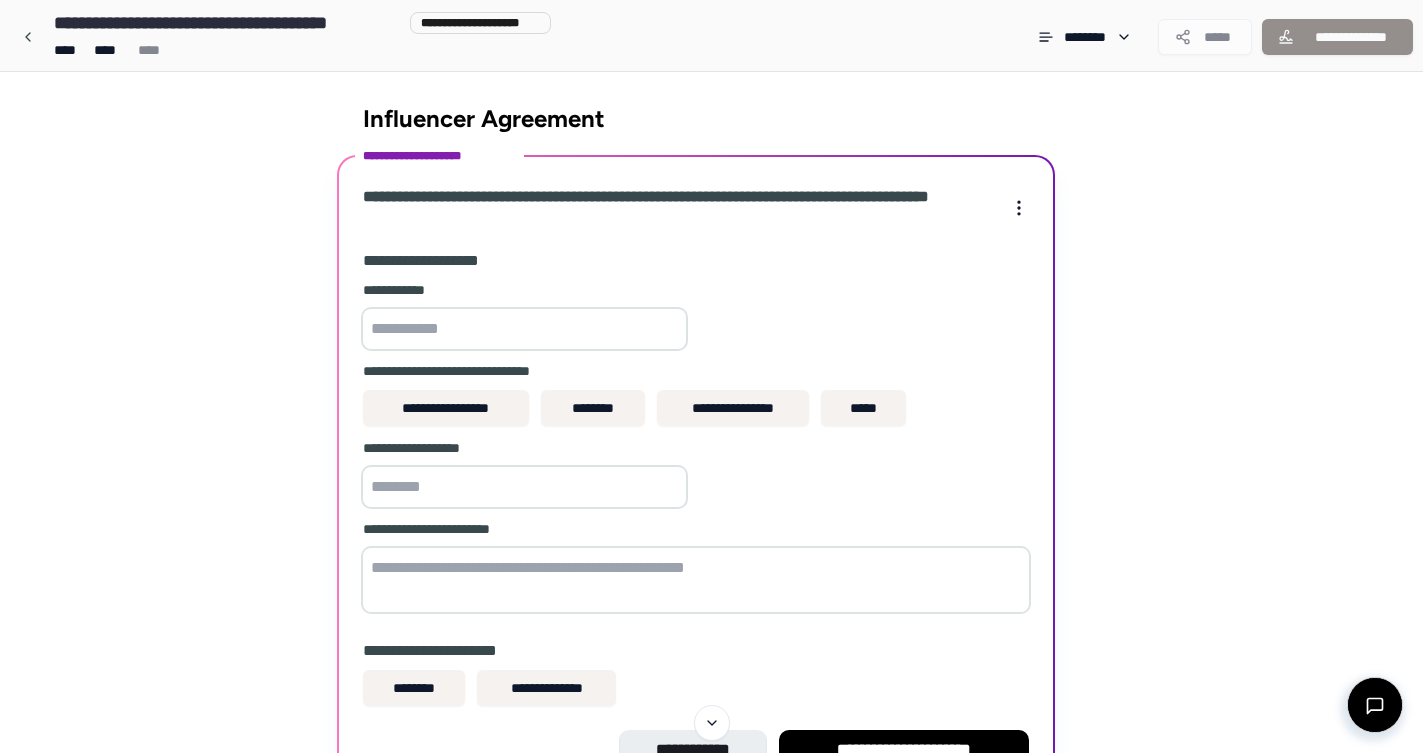 click at bounding box center [524, 329] 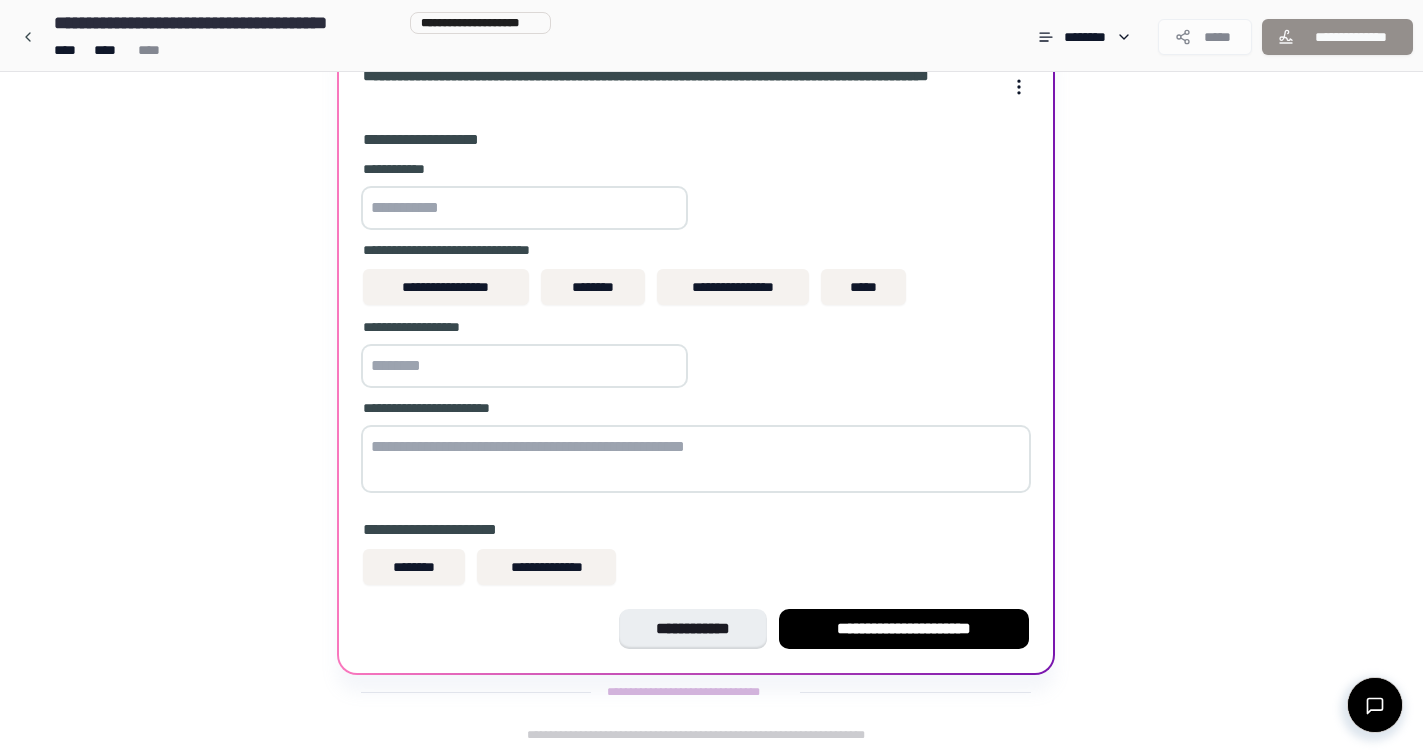 scroll, scrollTop: 121, scrollLeft: 0, axis: vertical 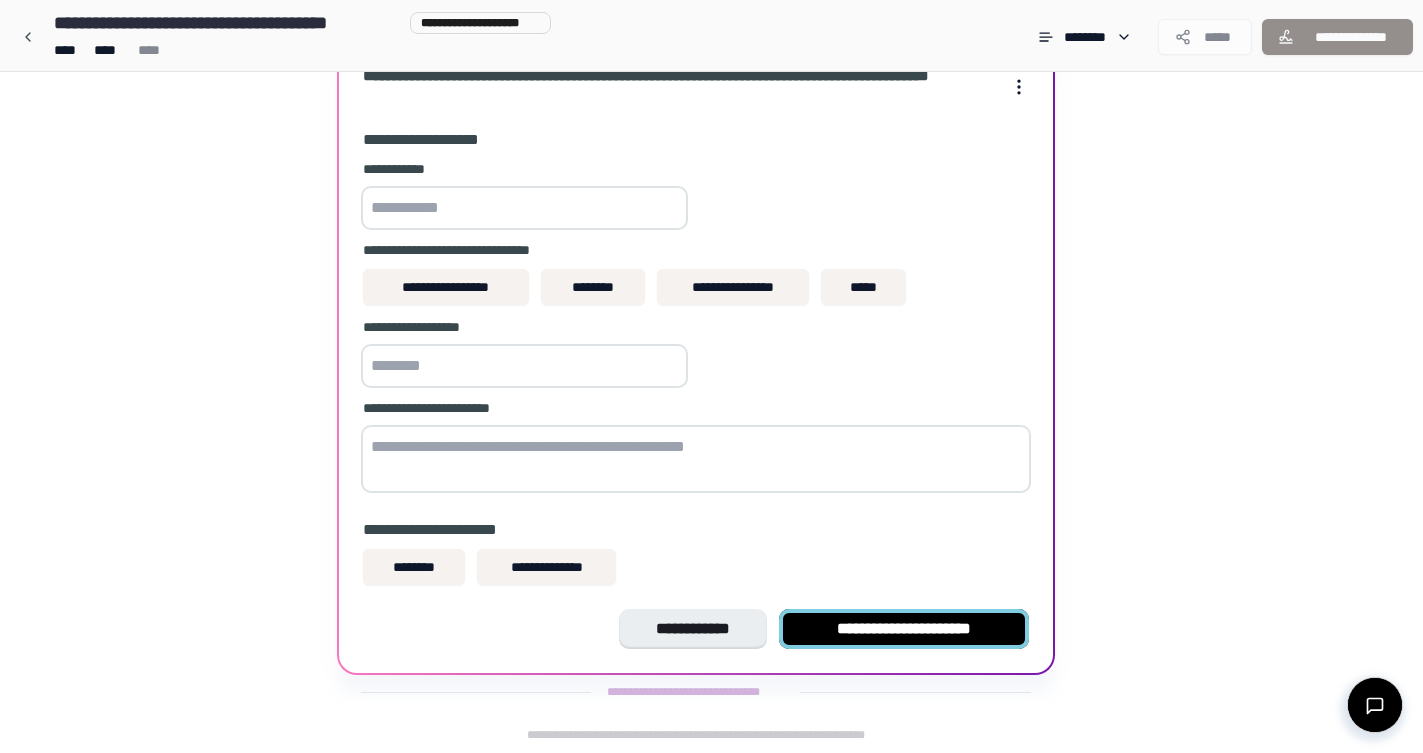 click on "**********" at bounding box center [904, 629] 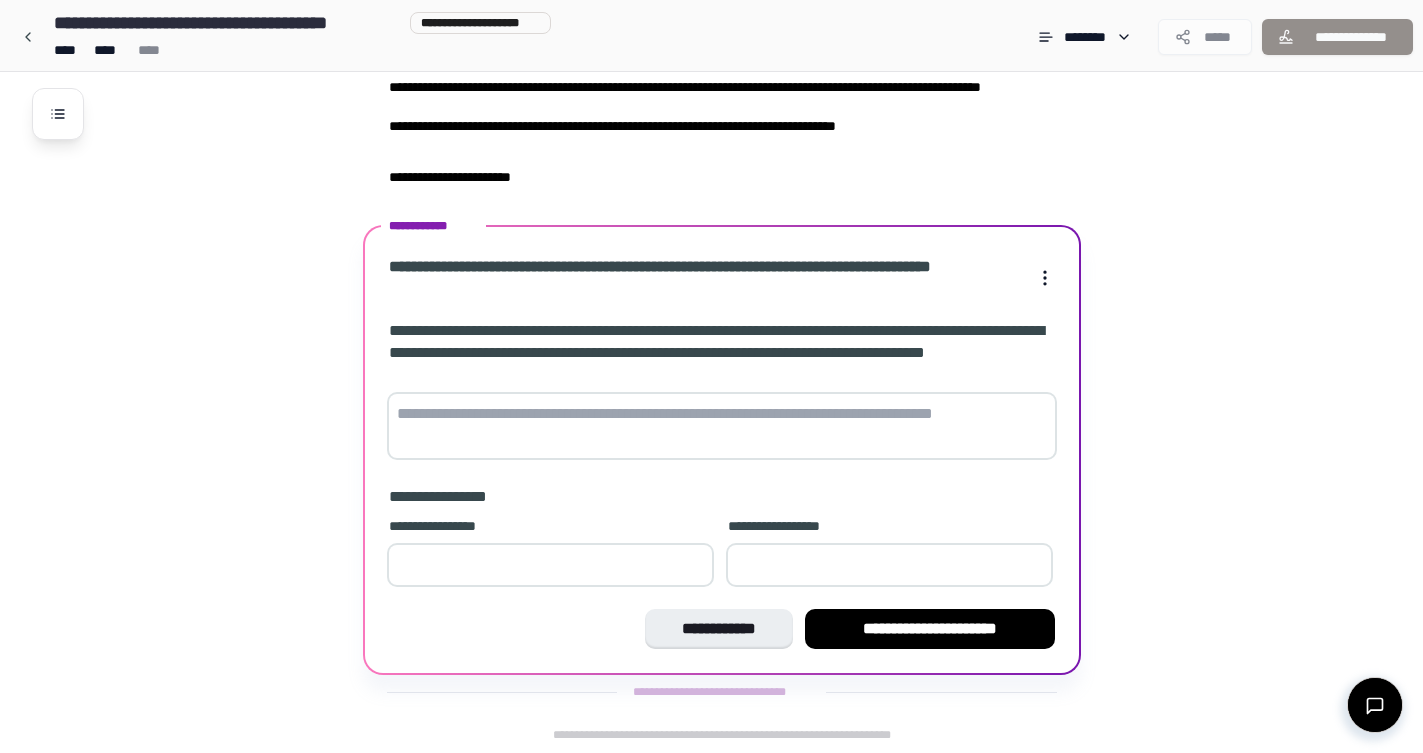 scroll, scrollTop: 269, scrollLeft: 0, axis: vertical 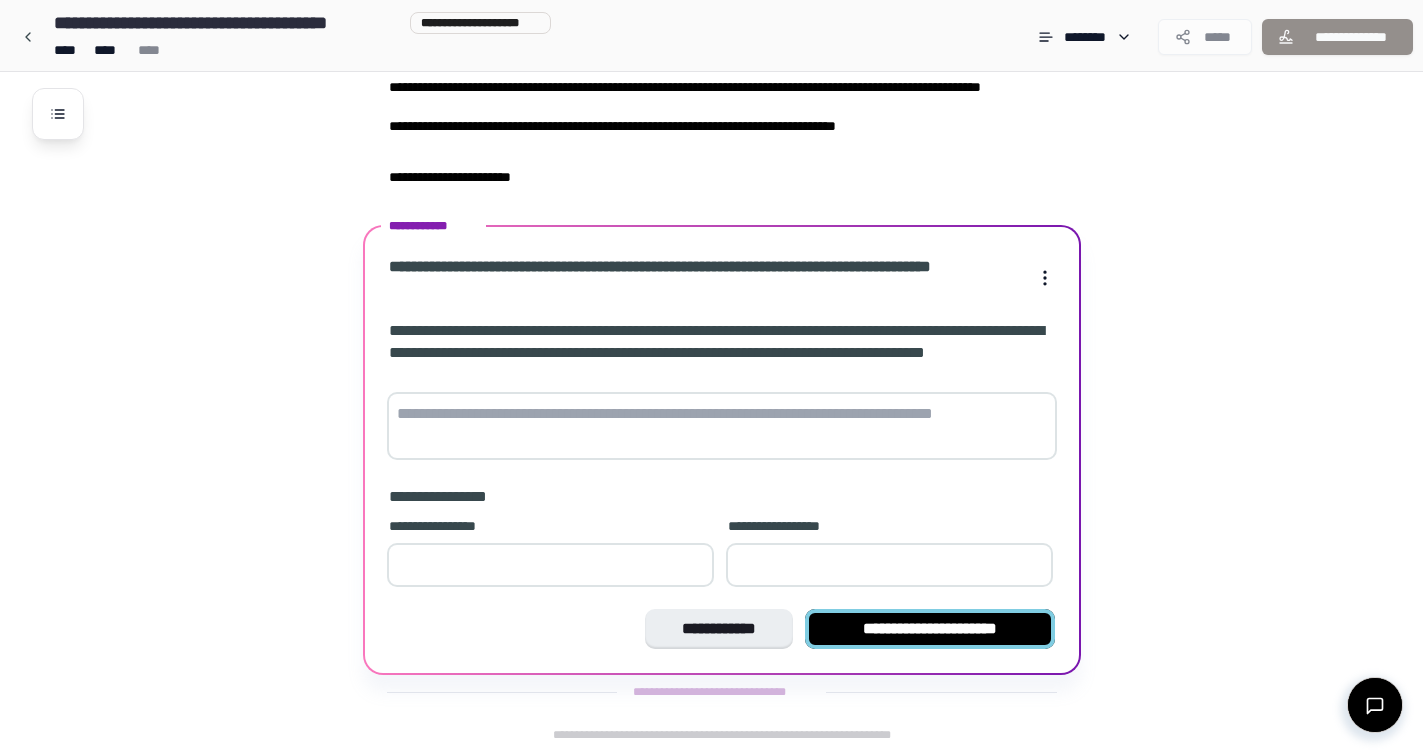 click on "**********" at bounding box center [930, 629] 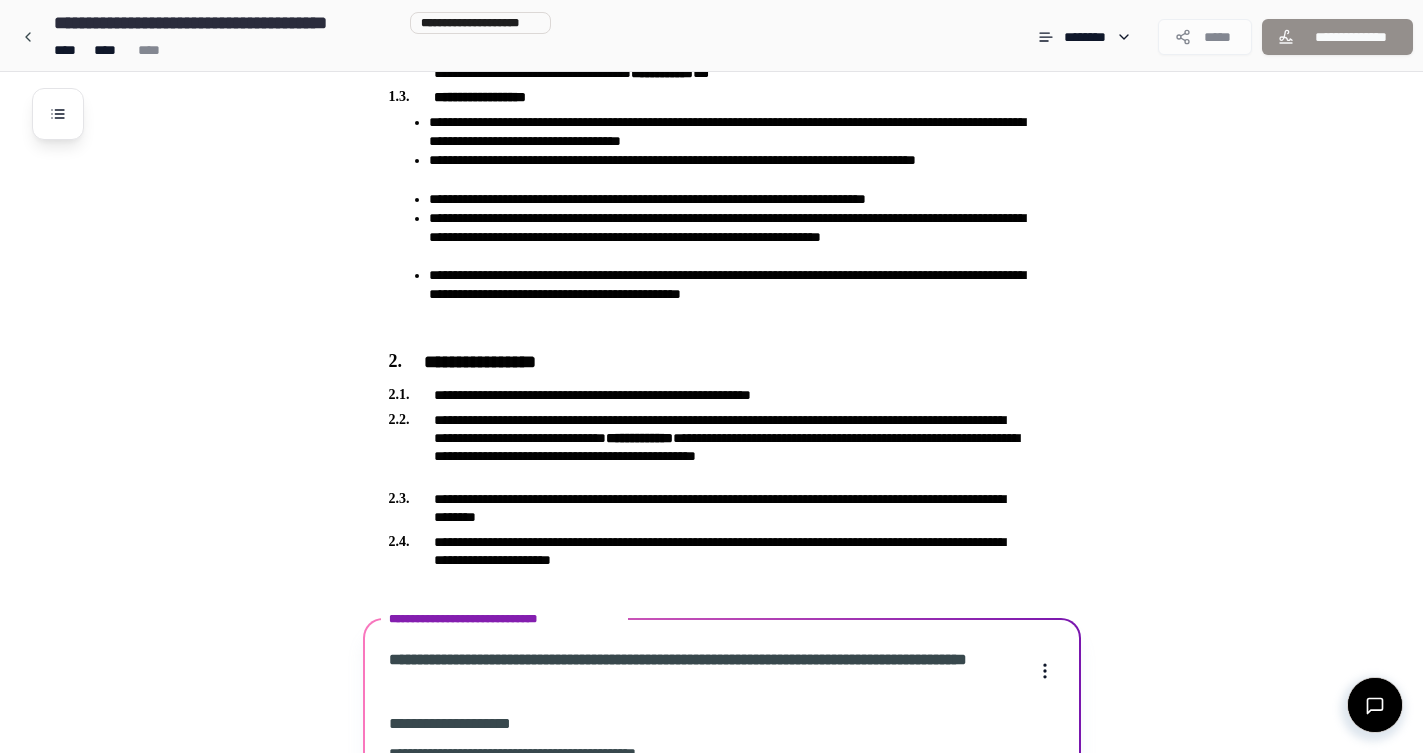 scroll, scrollTop: 1009, scrollLeft: 0, axis: vertical 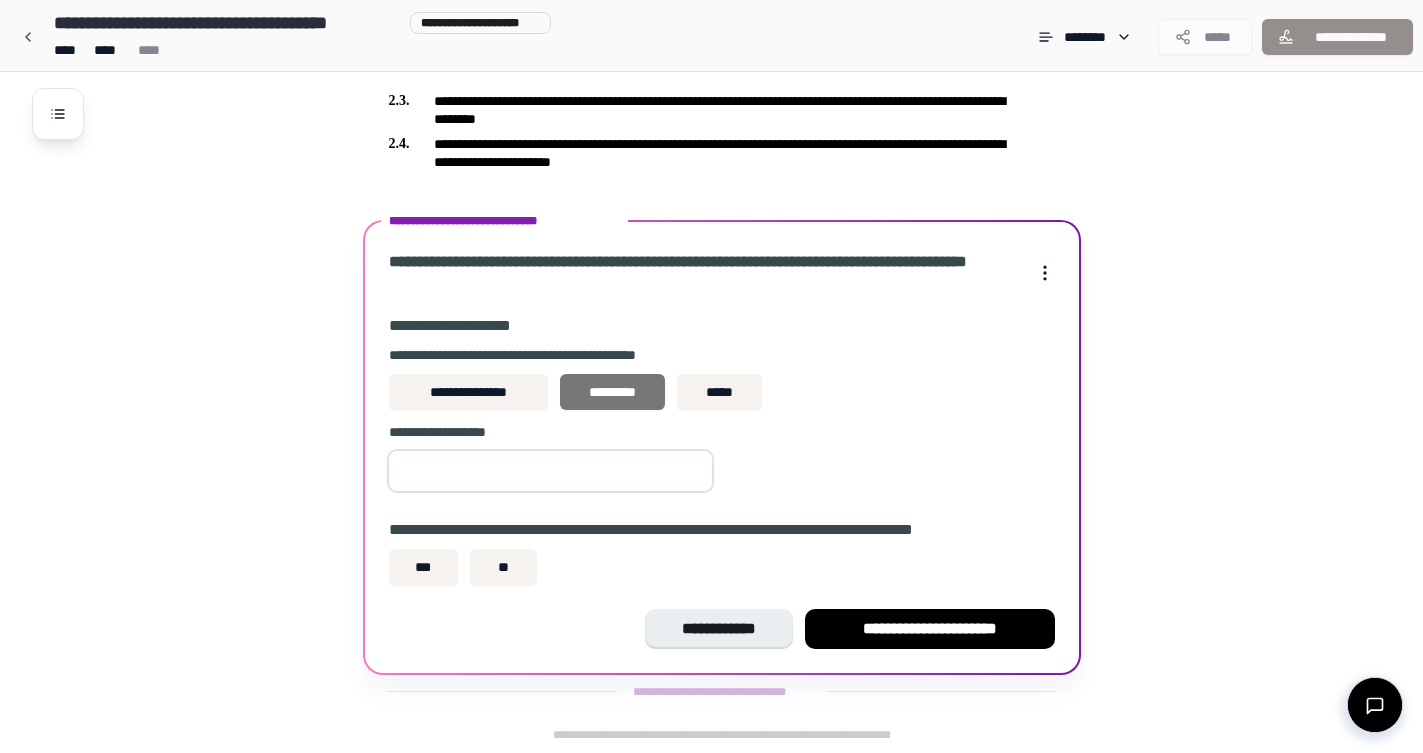 click on "*********" at bounding box center [613, 392] 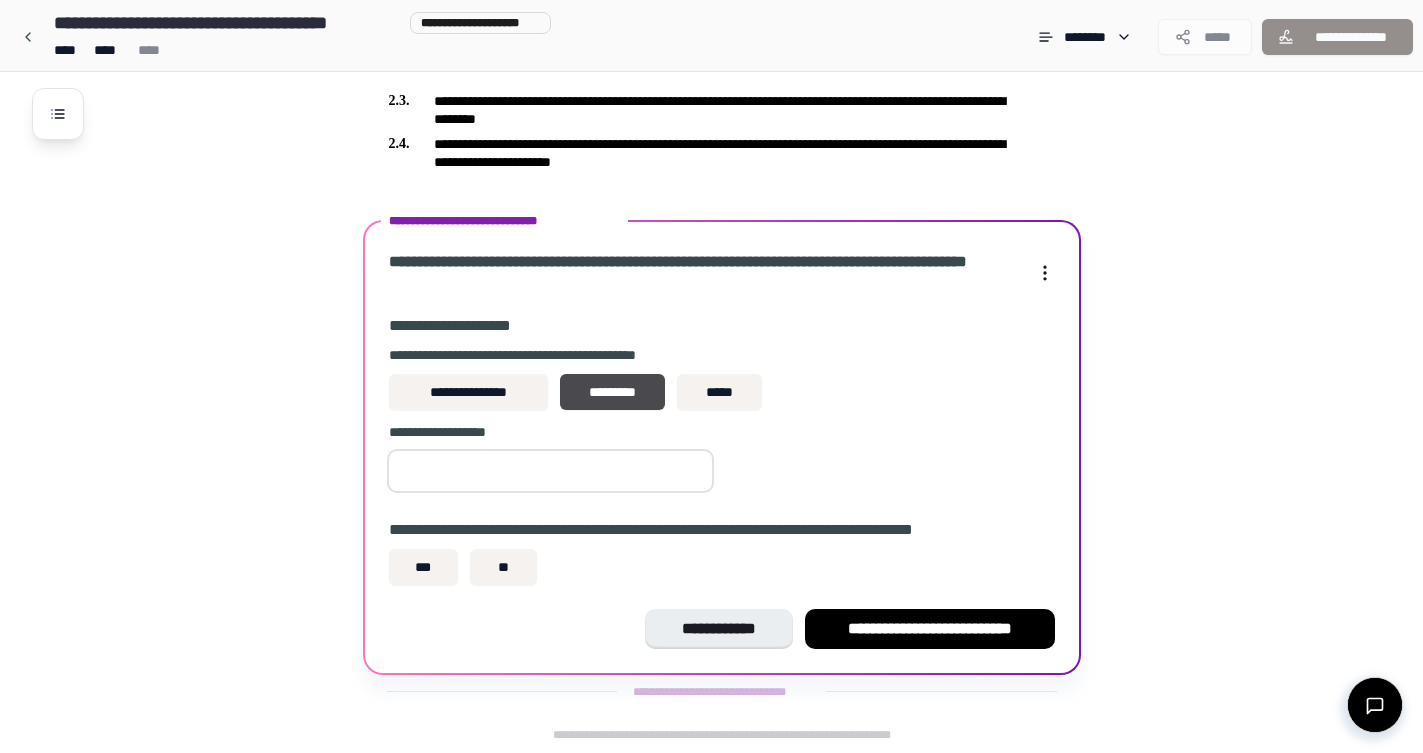 click on "**" at bounding box center [550, 471] 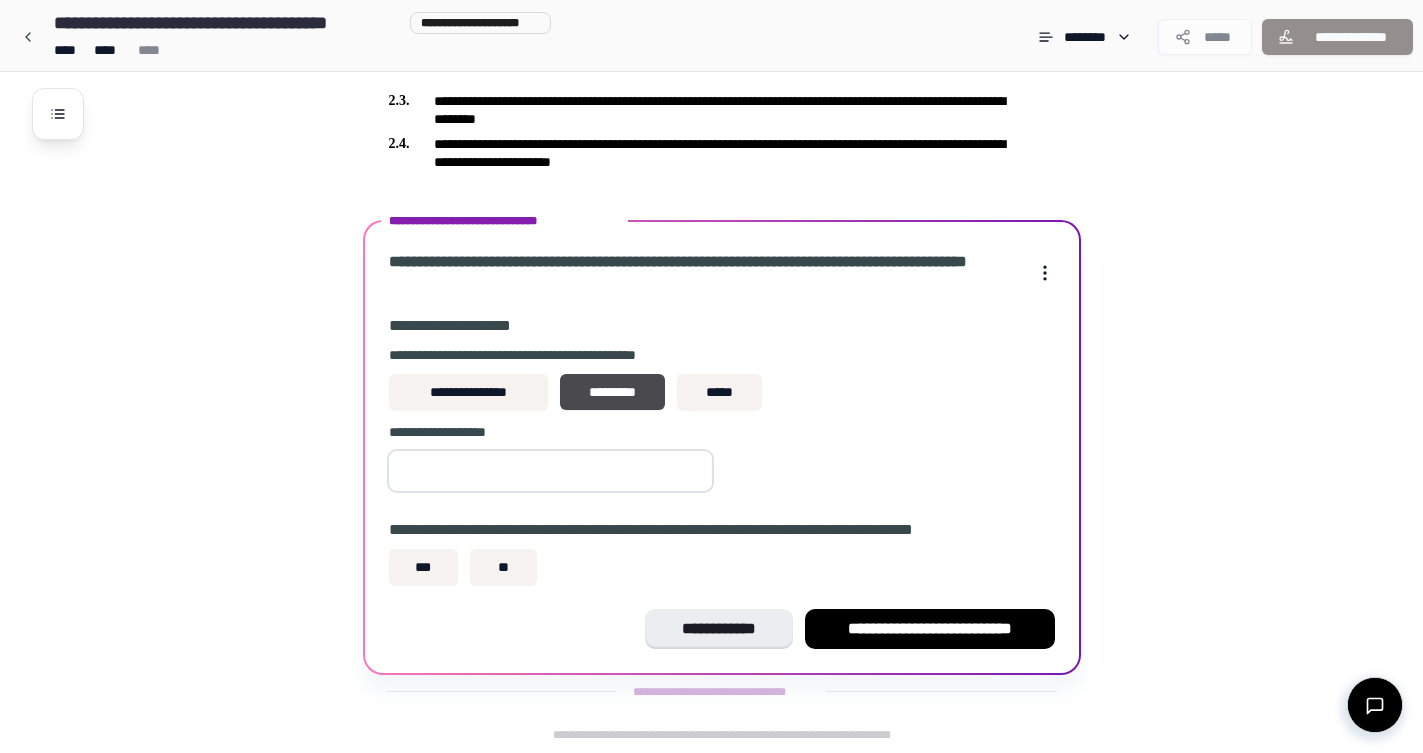 type on "*" 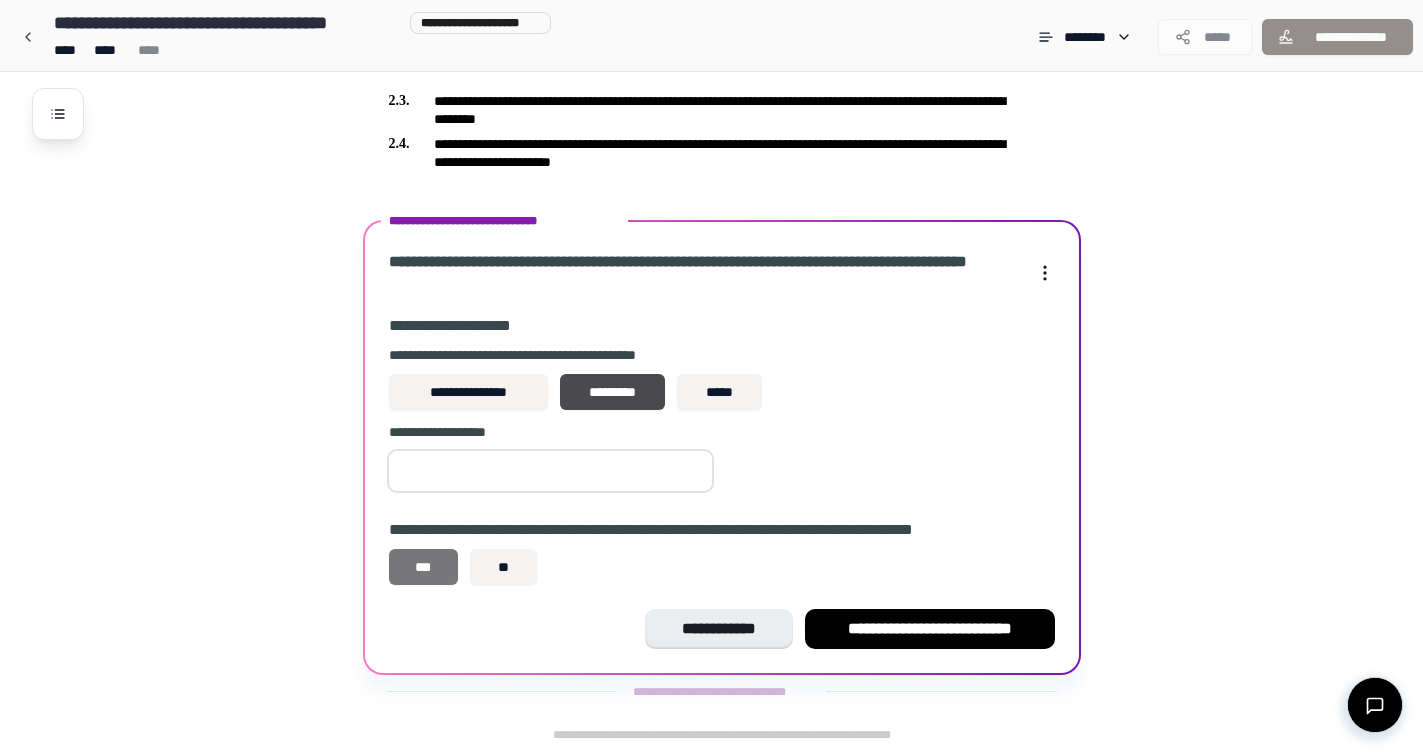 click on "***" at bounding box center [424, 567] 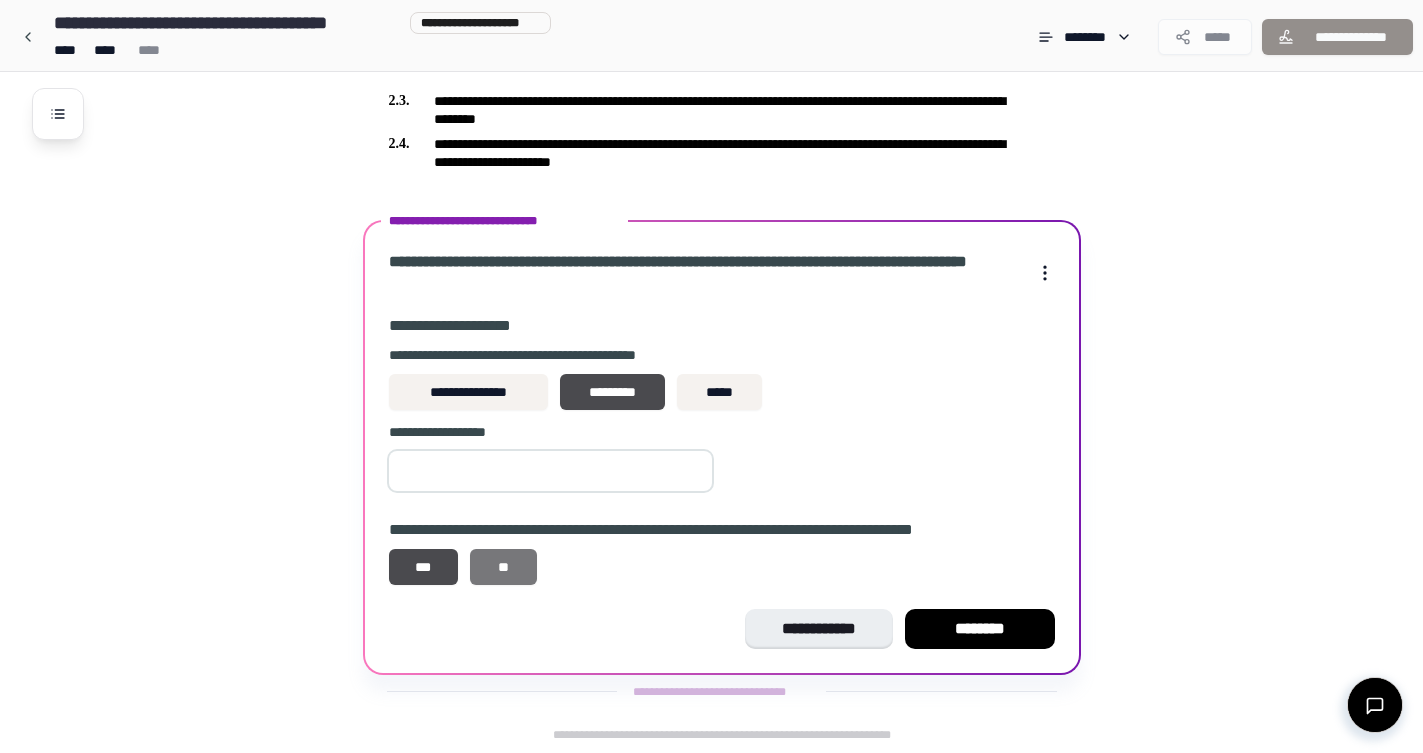 click on "**" at bounding box center (503, 567) 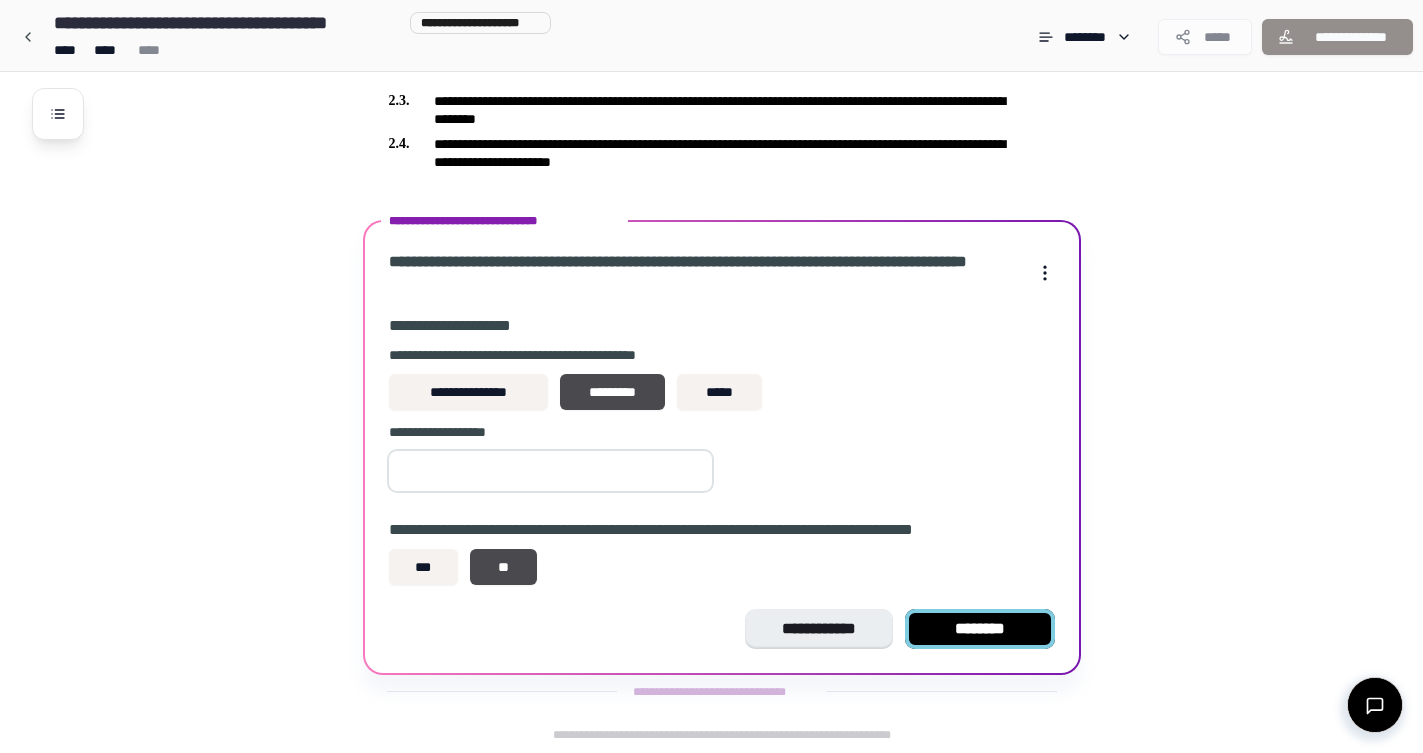 click on "********" at bounding box center (980, 629) 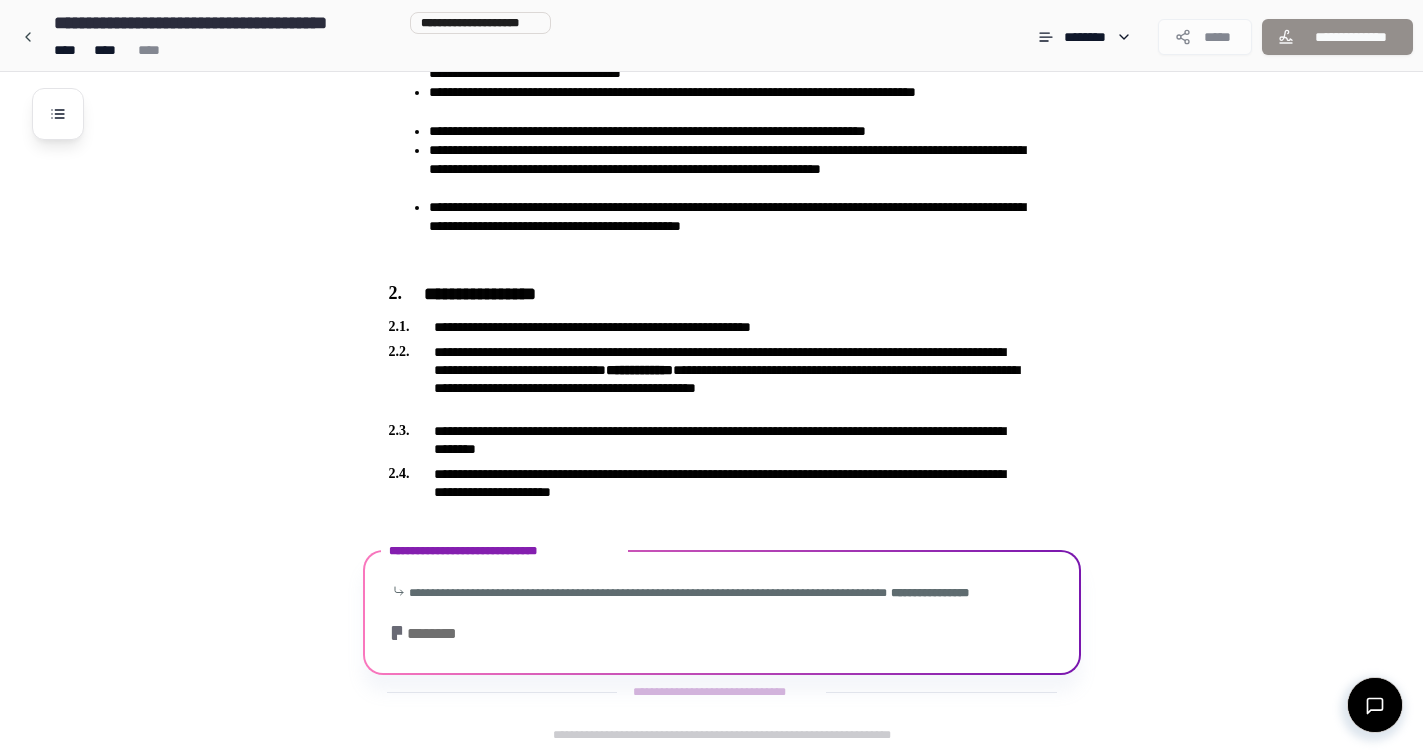 scroll, scrollTop: 962, scrollLeft: 0, axis: vertical 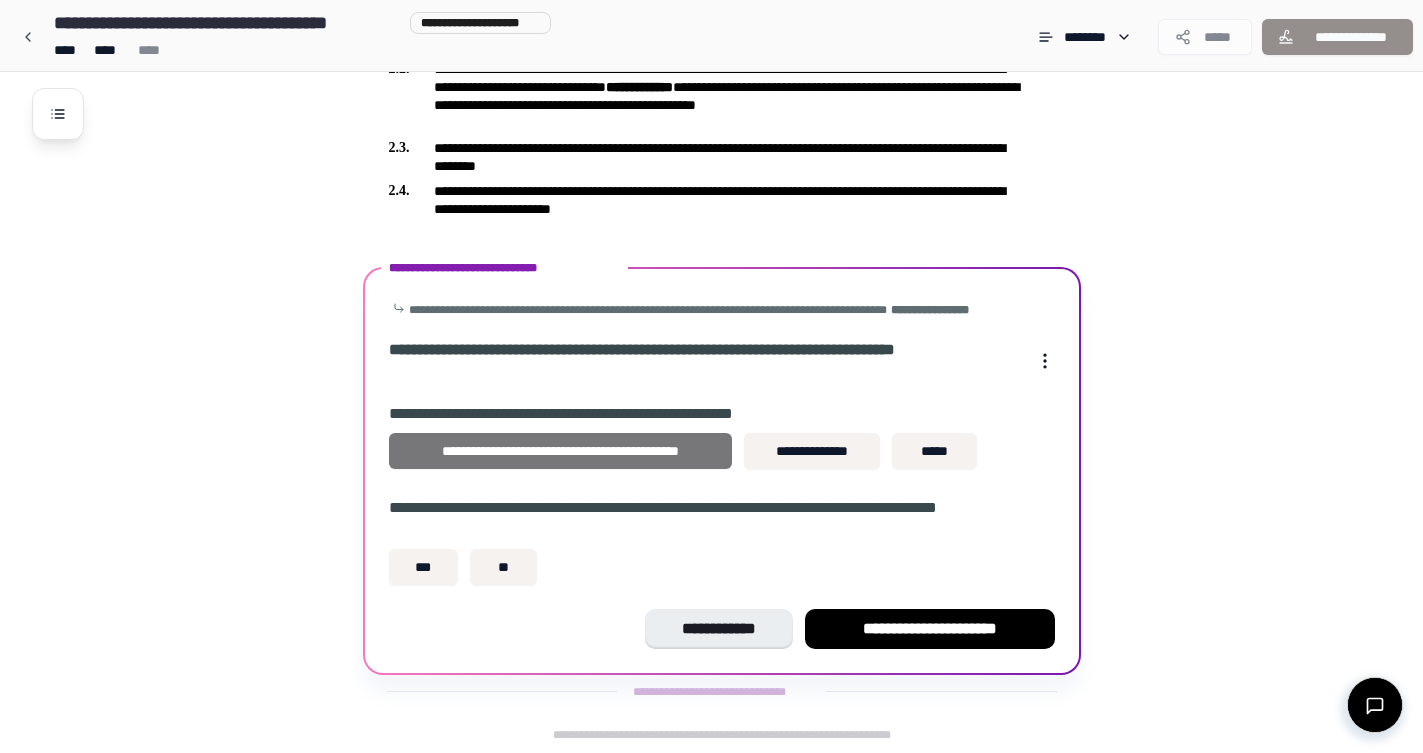 click on "**********" at bounding box center (561, 451) 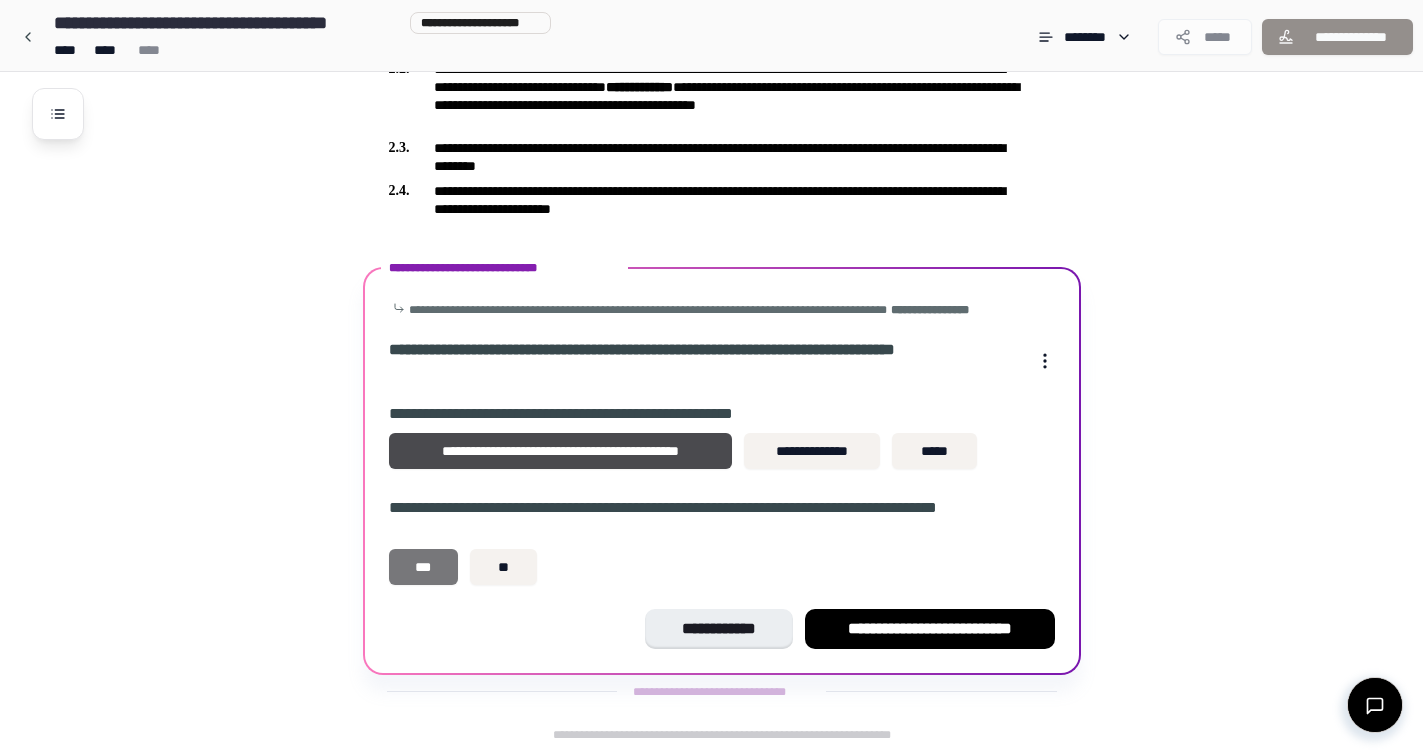 click on "***" at bounding box center (424, 567) 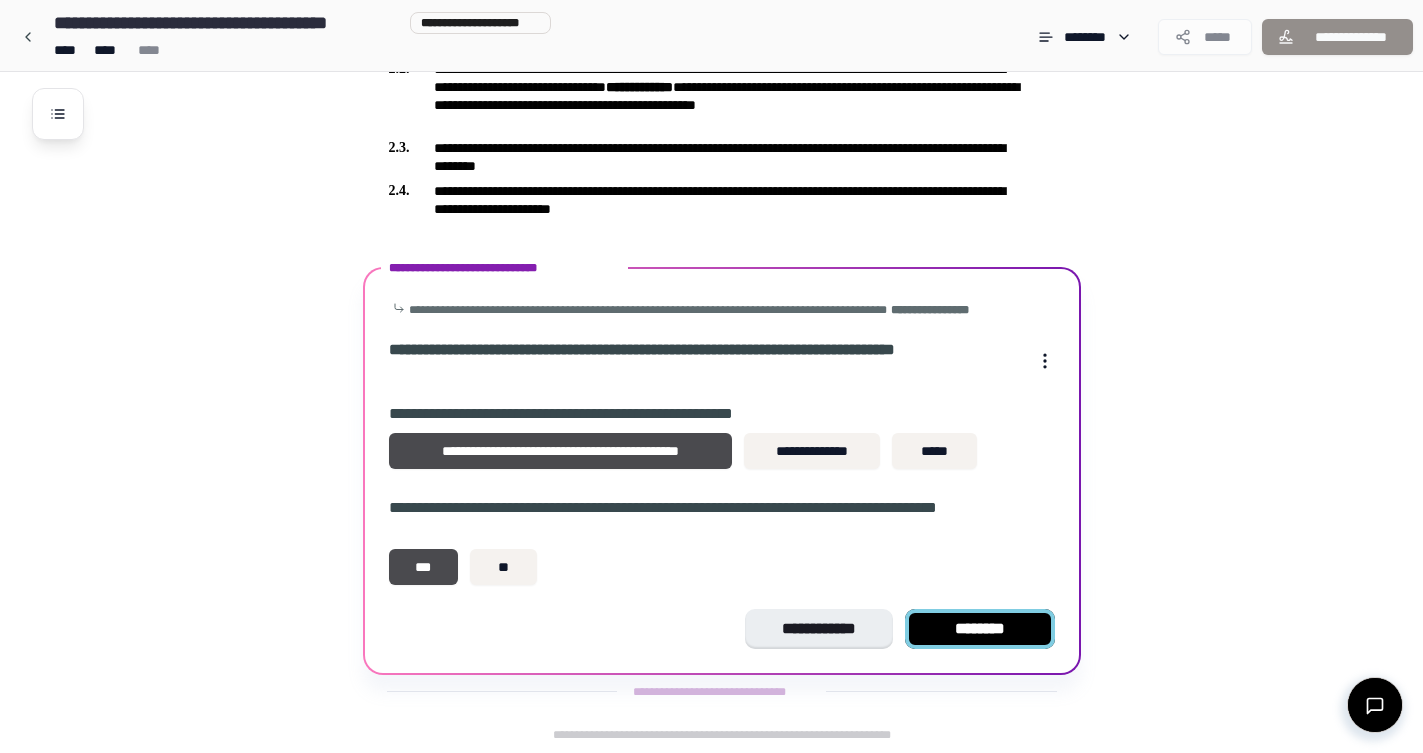 click on "********" at bounding box center (980, 629) 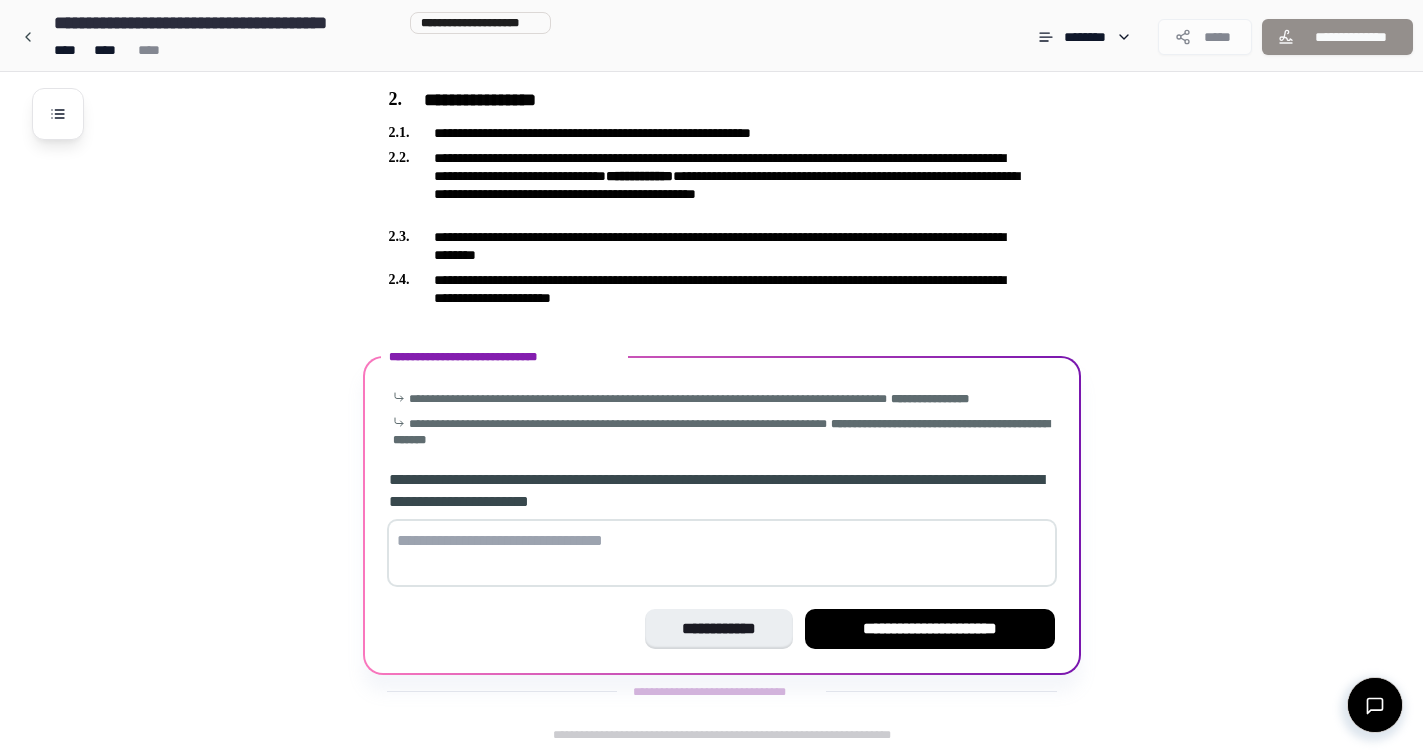 scroll, scrollTop: 873, scrollLeft: 0, axis: vertical 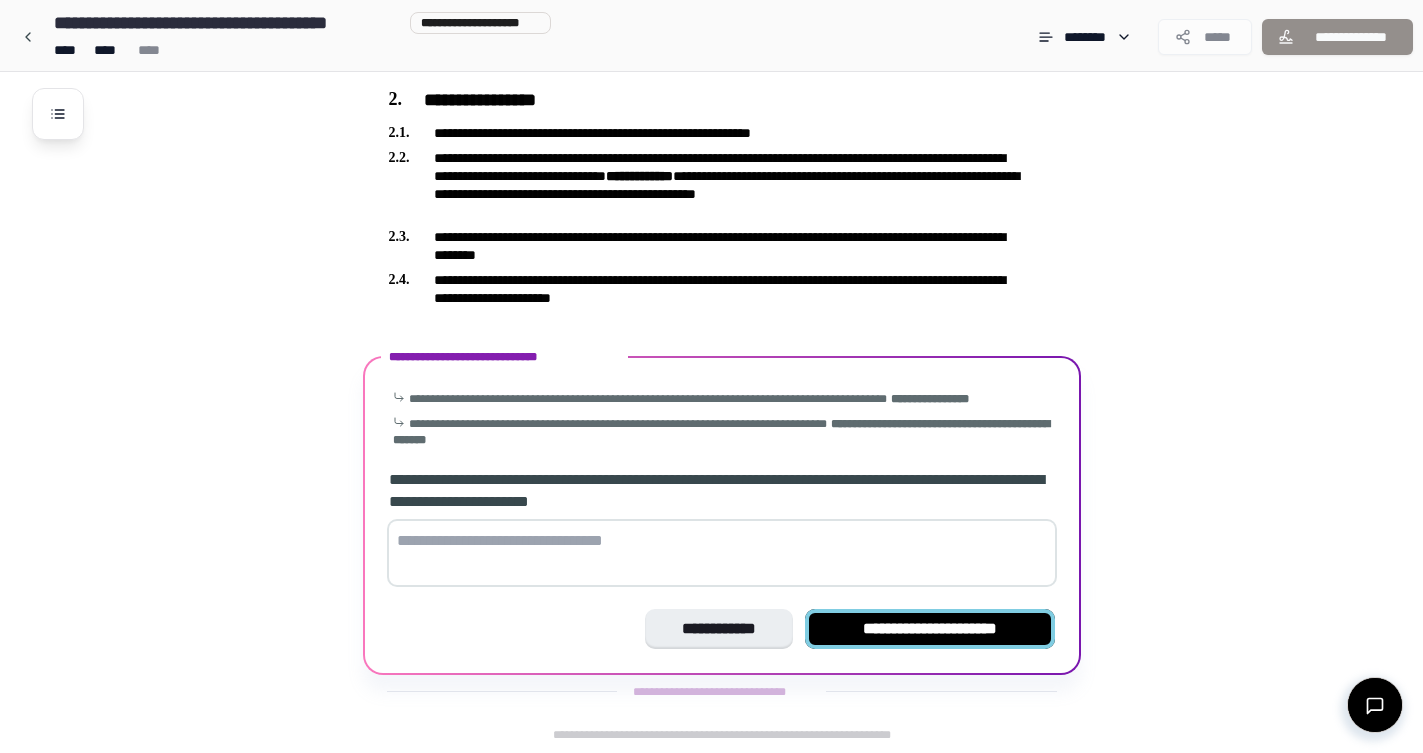 click on "**********" at bounding box center (930, 629) 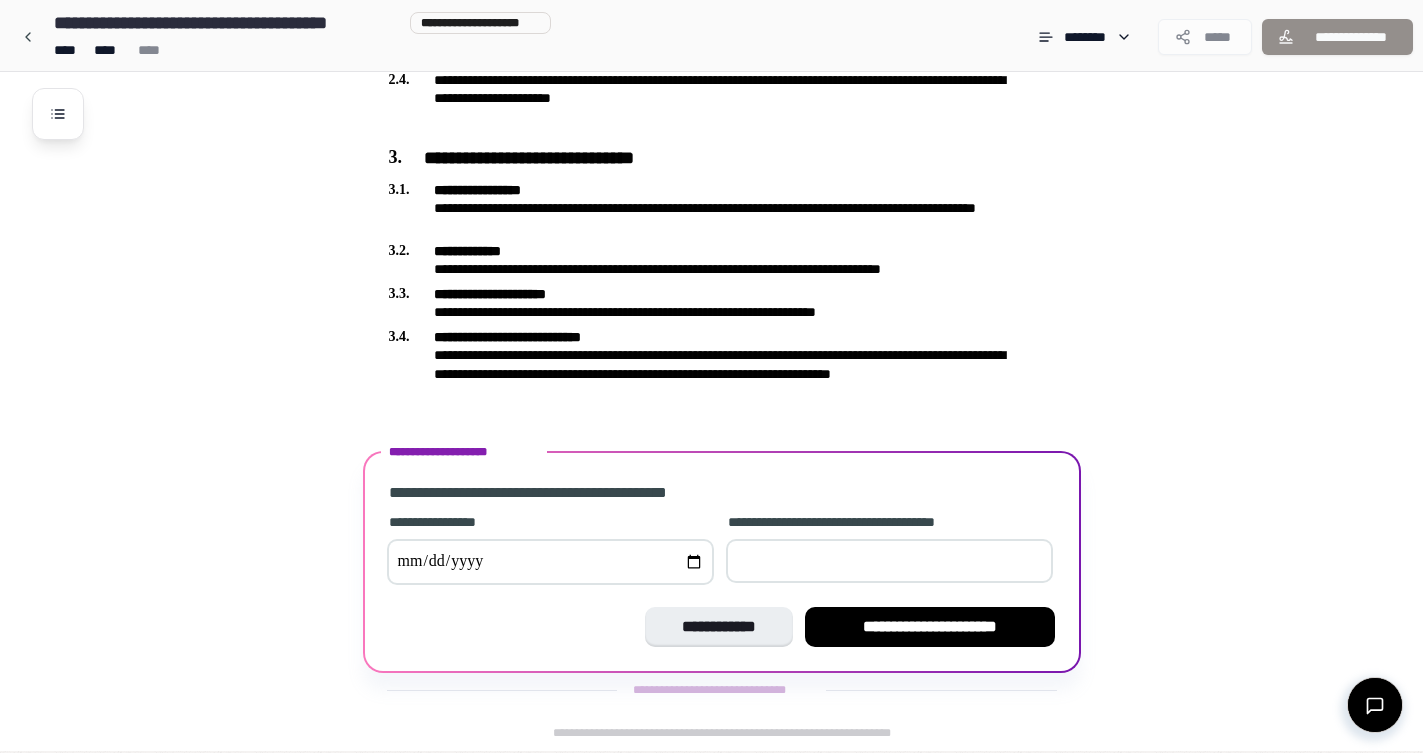 scroll, scrollTop: 1073, scrollLeft: 0, axis: vertical 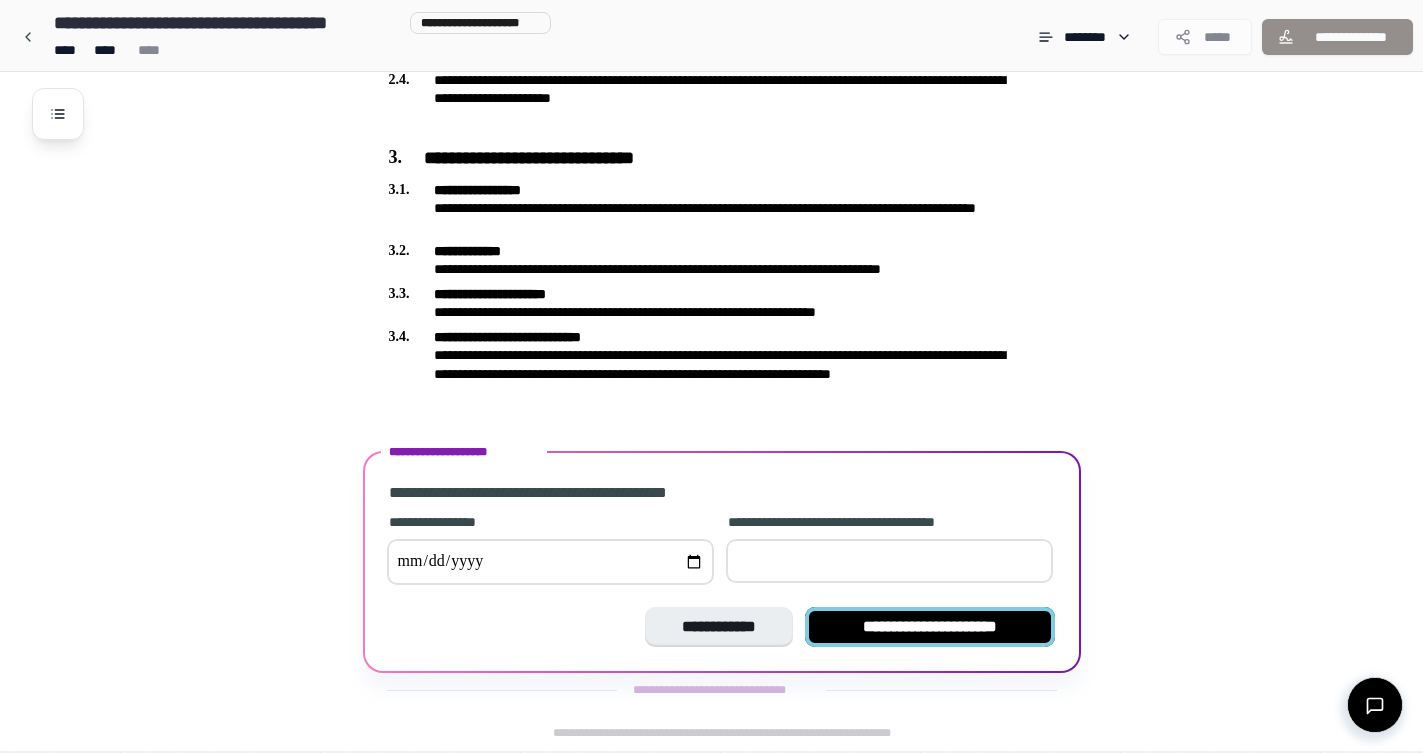 click on "**********" at bounding box center [930, 627] 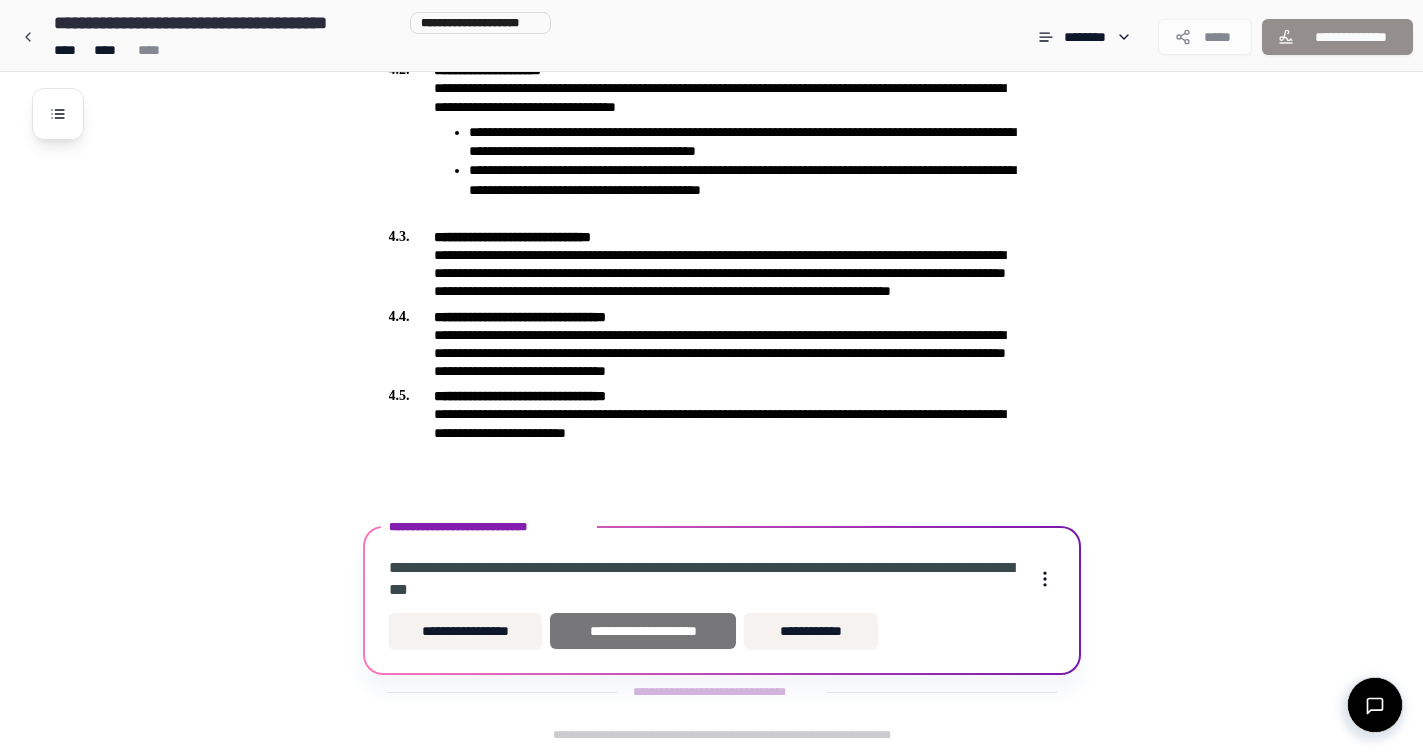 scroll, scrollTop: 1567, scrollLeft: 0, axis: vertical 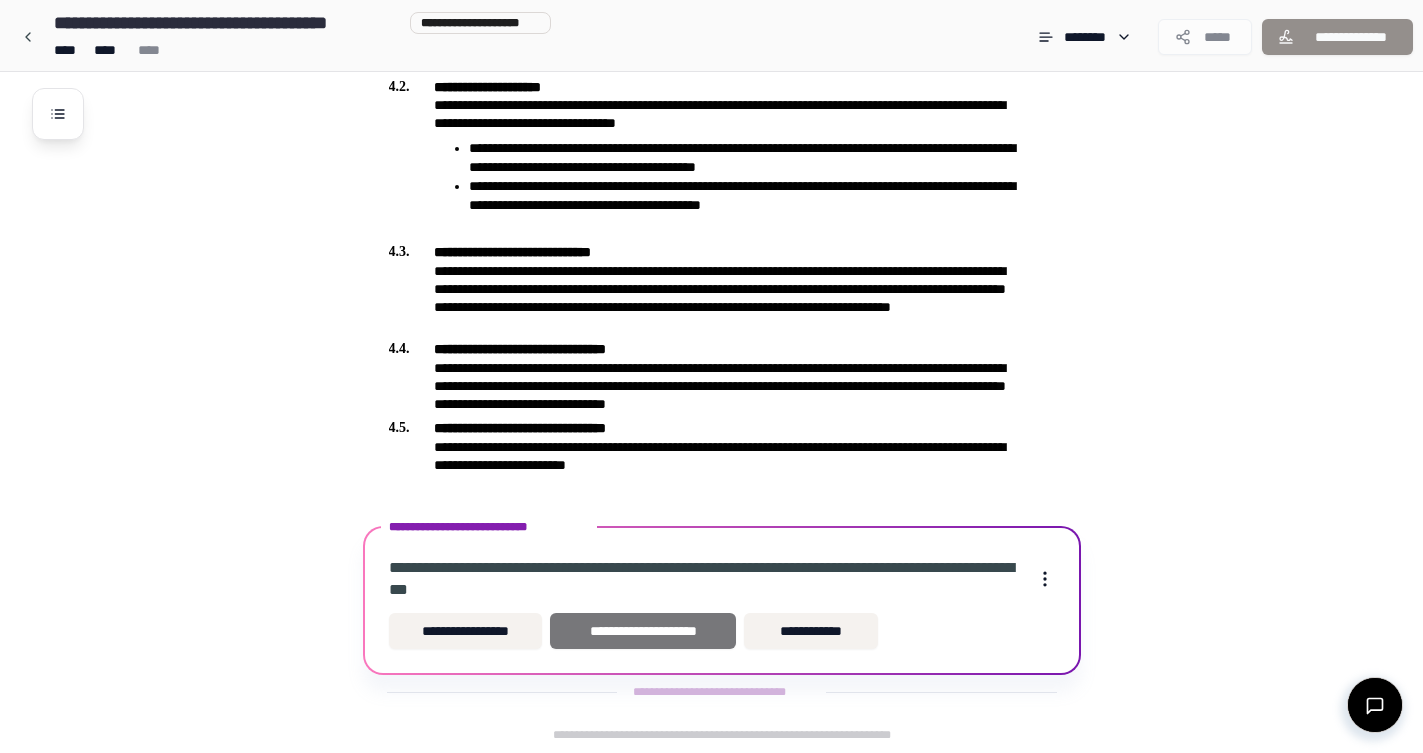 click on "**********" at bounding box center (643, 631) 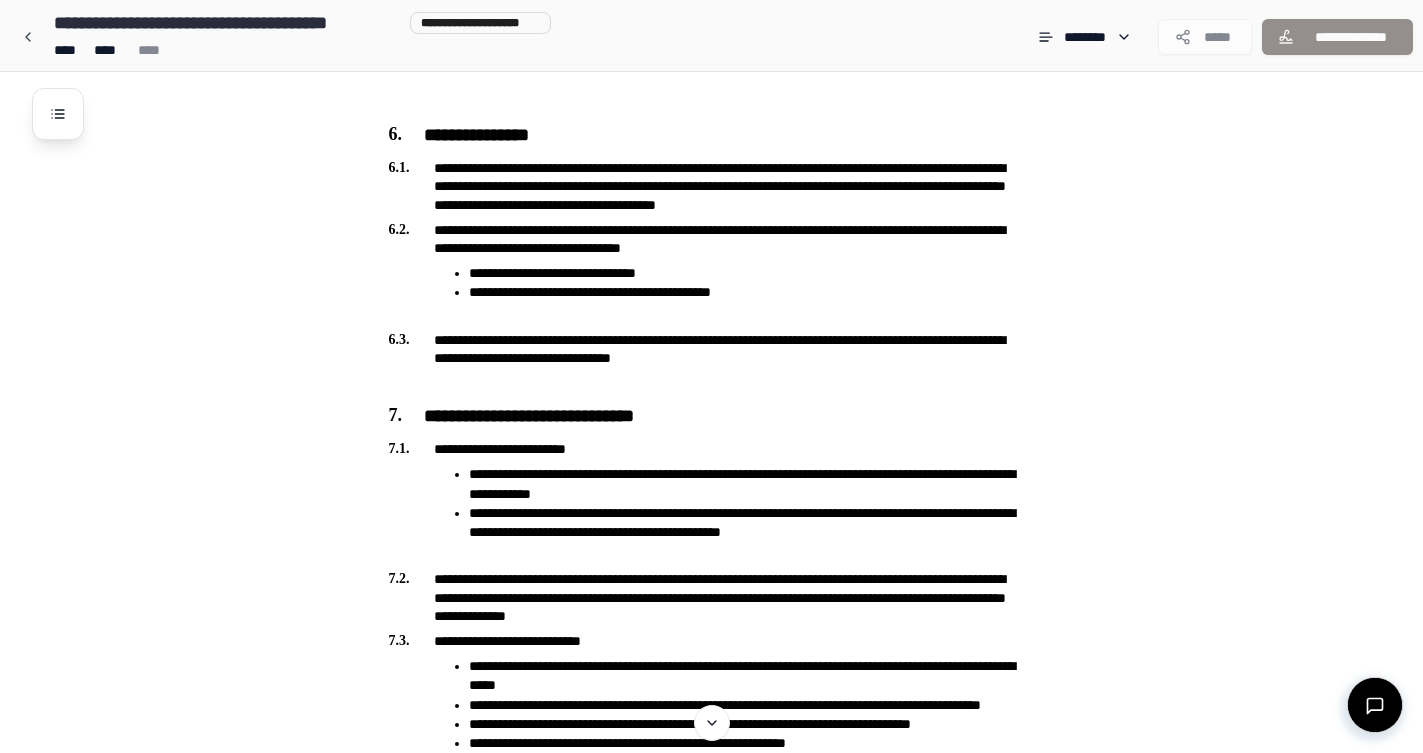 scroll, scrollTop: 2267, scrollLeft: 0, axis: vertical 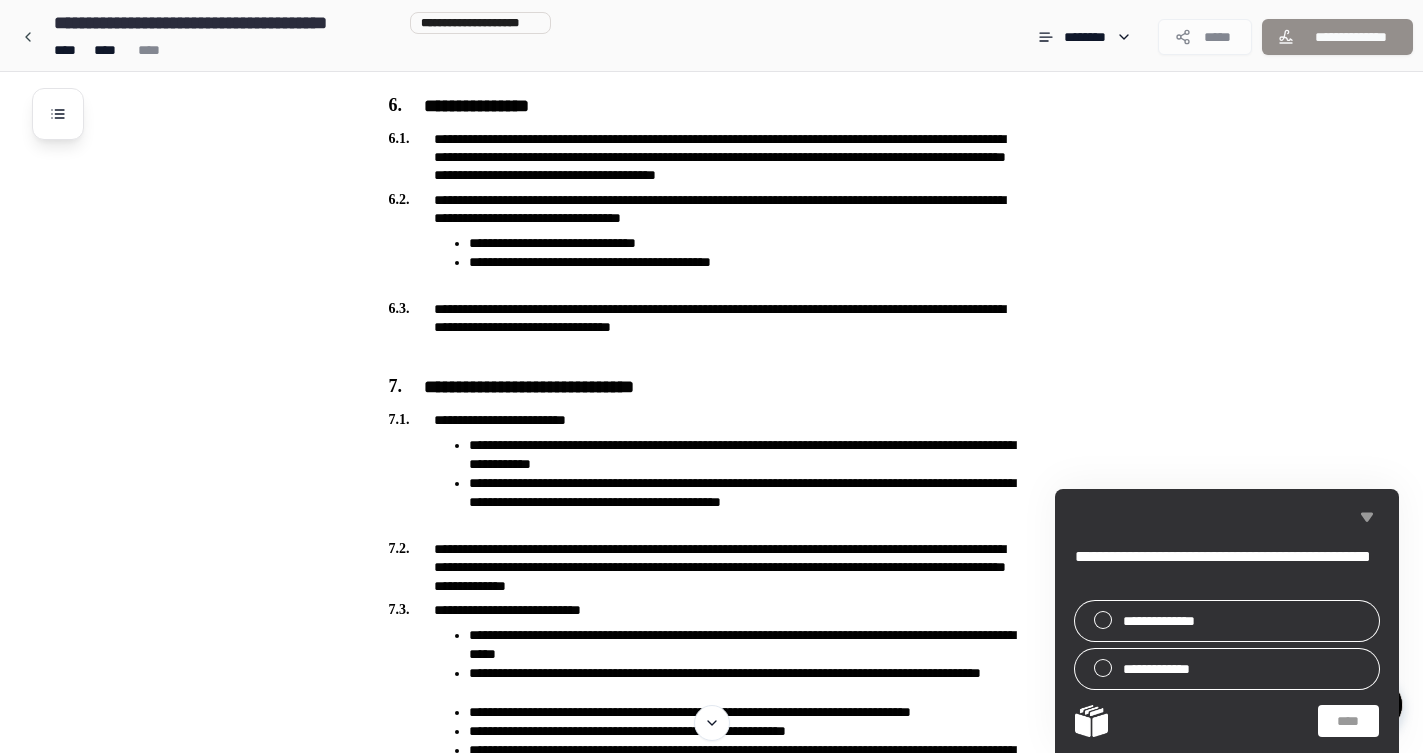 click 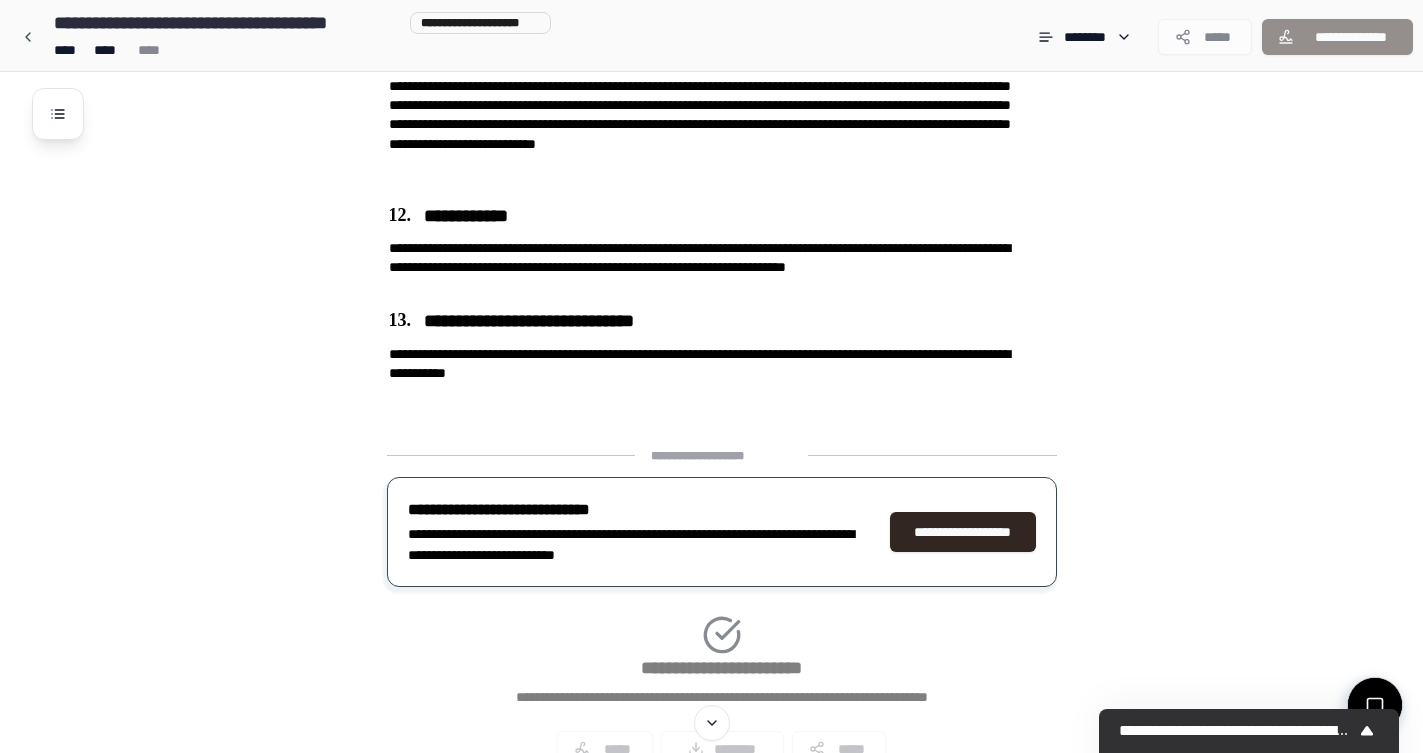 scroll, scrollTop: 3805, scrollLeft: 0, axis: vertical 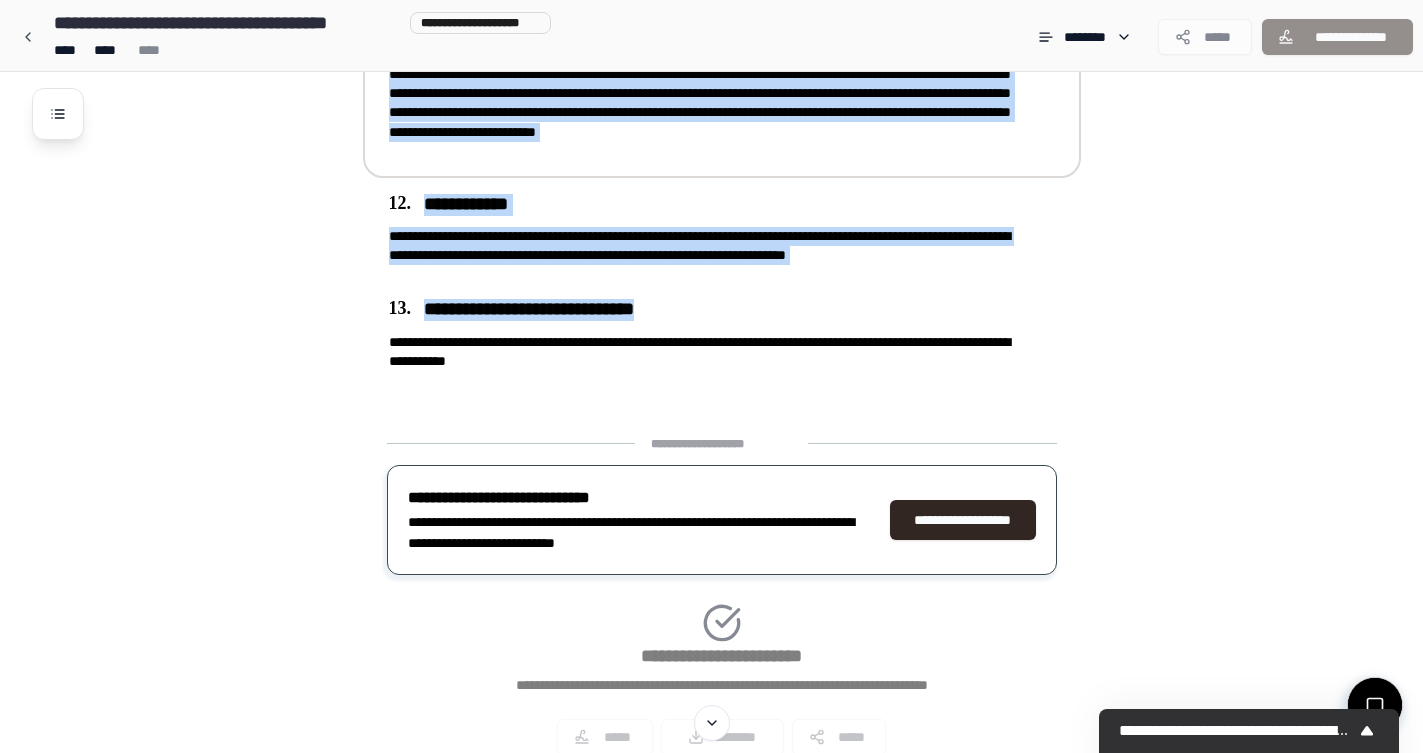 drag, startPoint x: 637, startPoint y: 368, endPoint x: 397, endPoint y: 80, distance: 374.892 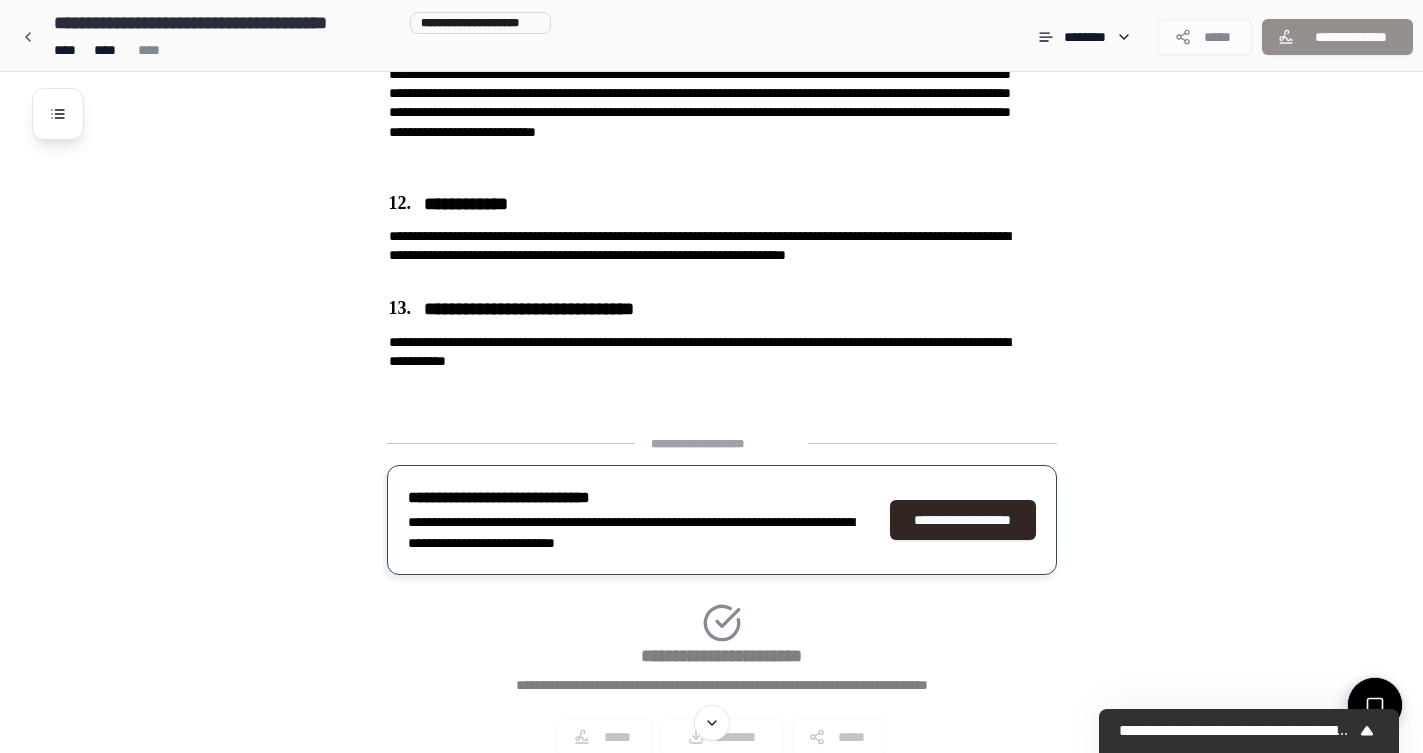 click on "**********" at bounding box center [737, -1447] 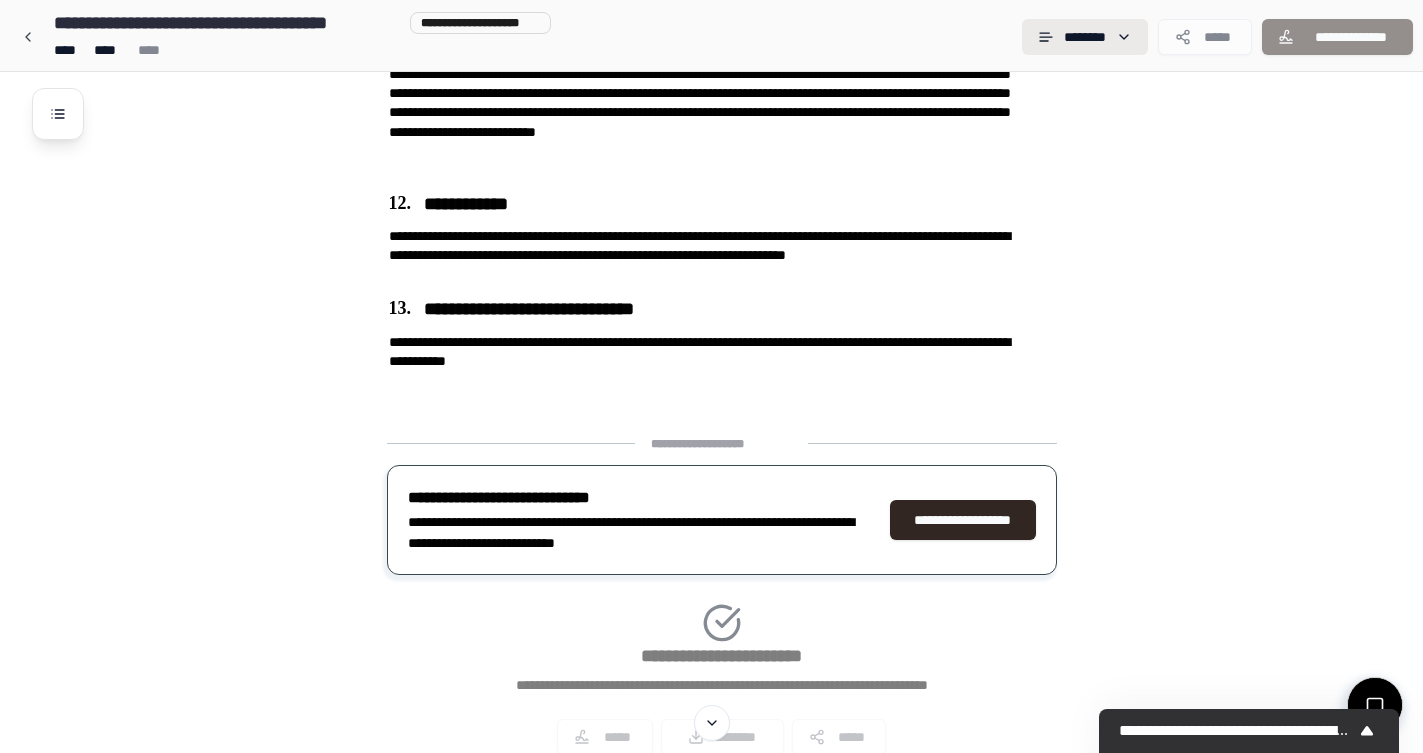 click on "**********" at bounding box center [711, -1483] 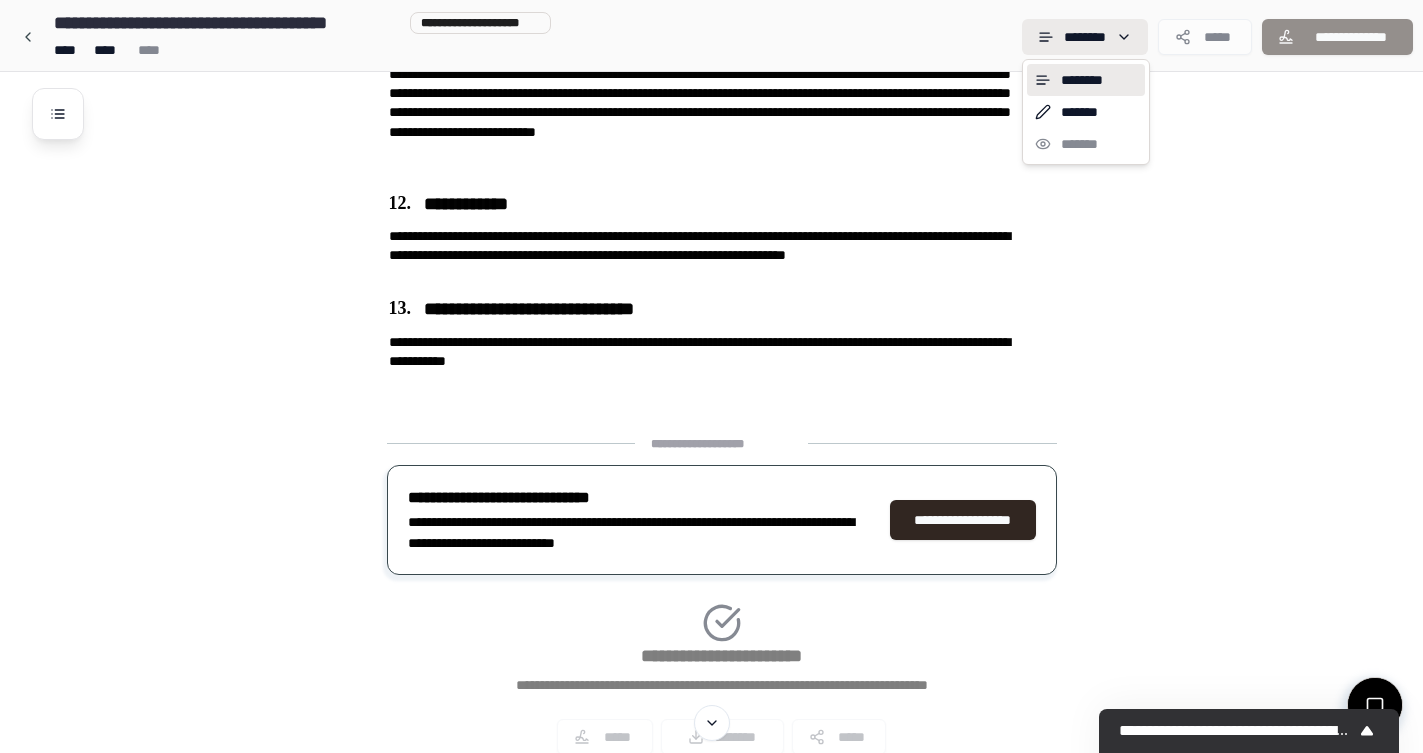click on "**********" at bounding box center (711, -1483) 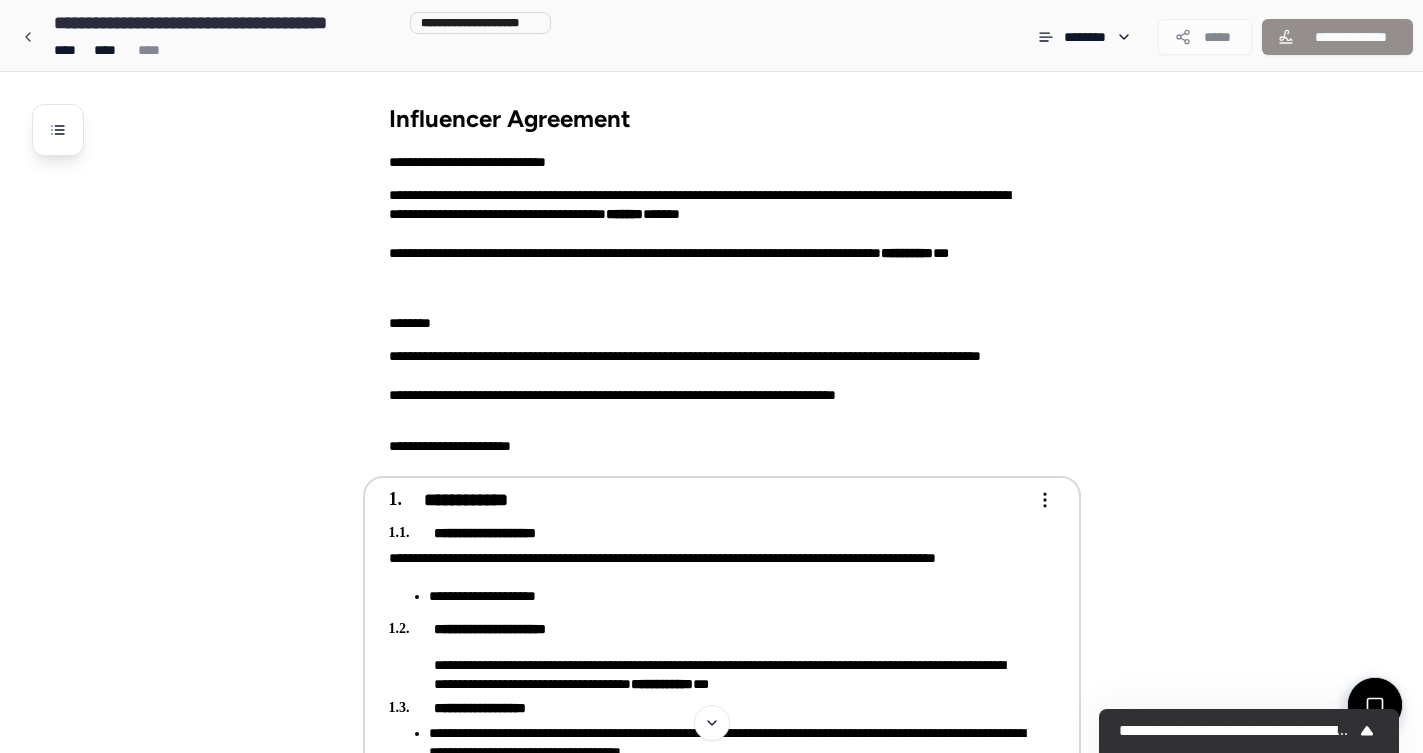scroll, scrollTop: 0, scrollLeft: 0, axis: both 